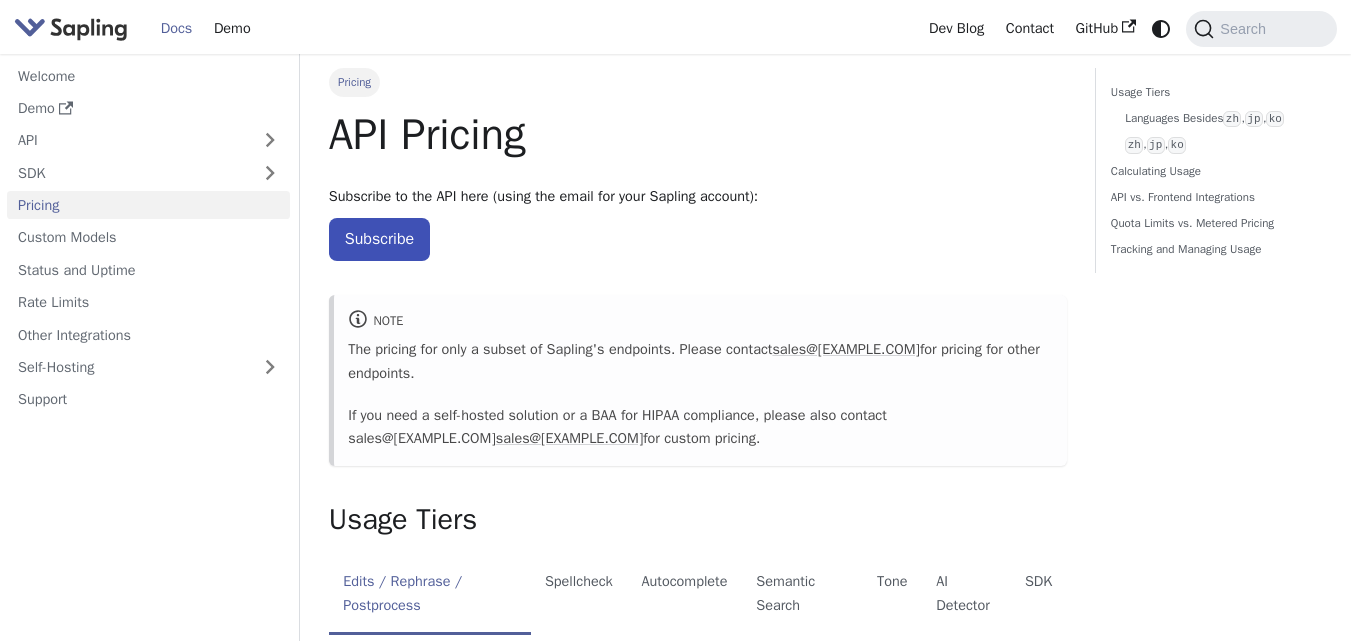 scroll, scrollTop: 0, scrollLeft: 0, axis: both 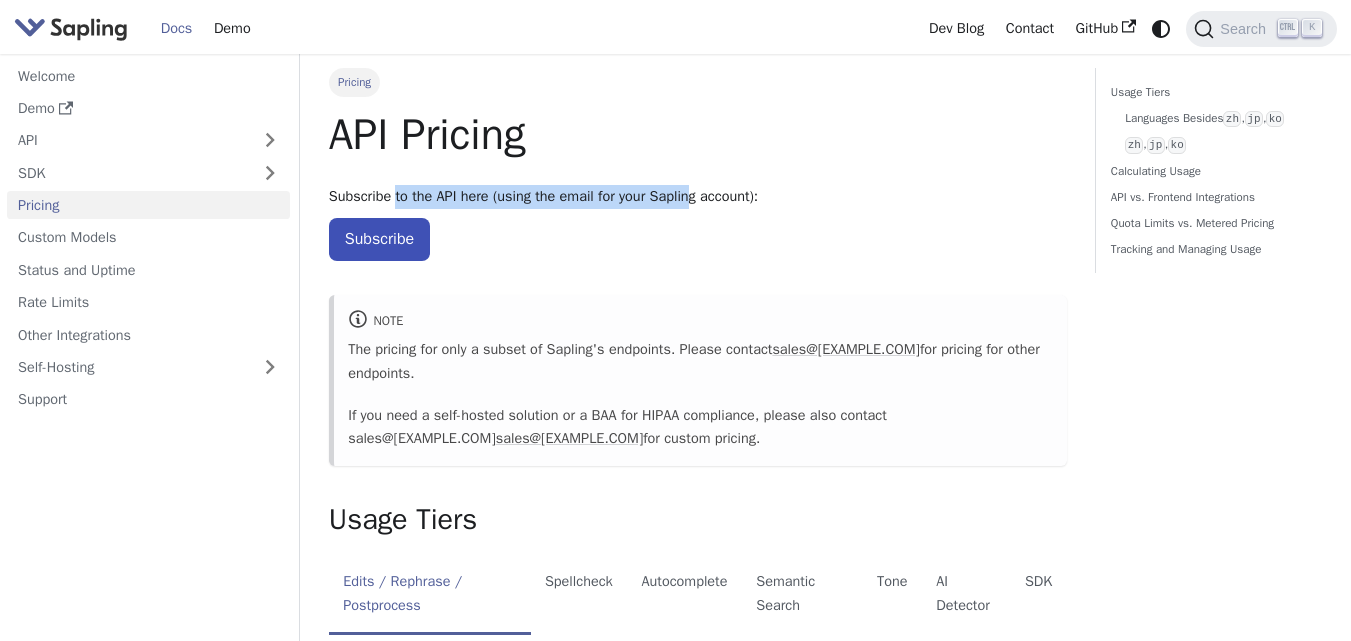 drag, startPoint x: 401, startPoint y: 196, endPoint x: 725, endPoint y: 202, distance: 324.05554 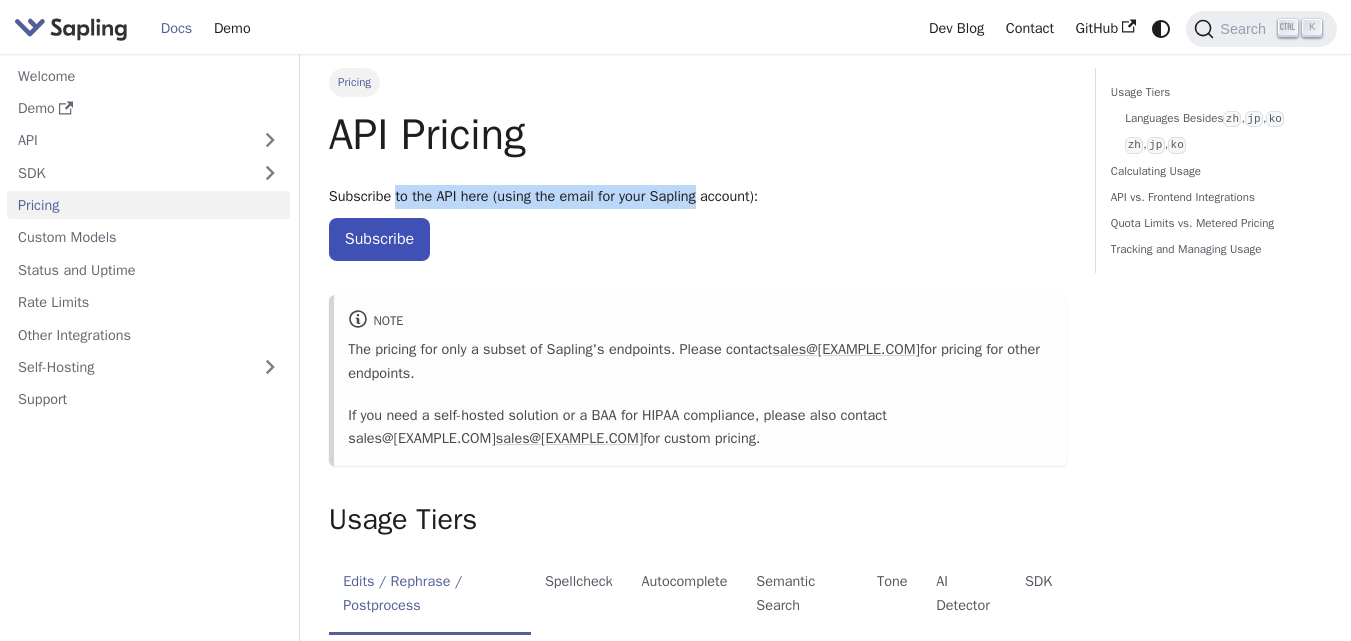 click on "Subscribe to the API here (using the email for your Sapling account):" at bounding box center (543, 196) 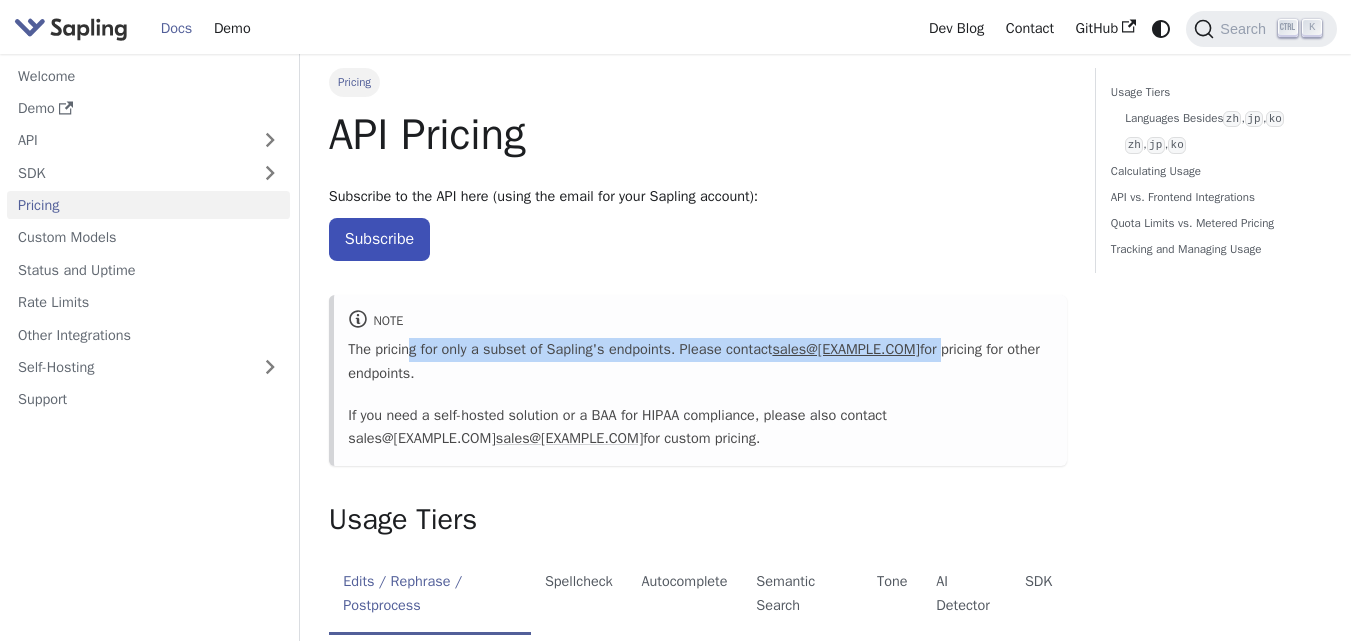 drag, startPoint x: 414, startPoint y: 348, endPoint x: 999, endPoint y: 349, distance: 585.00085 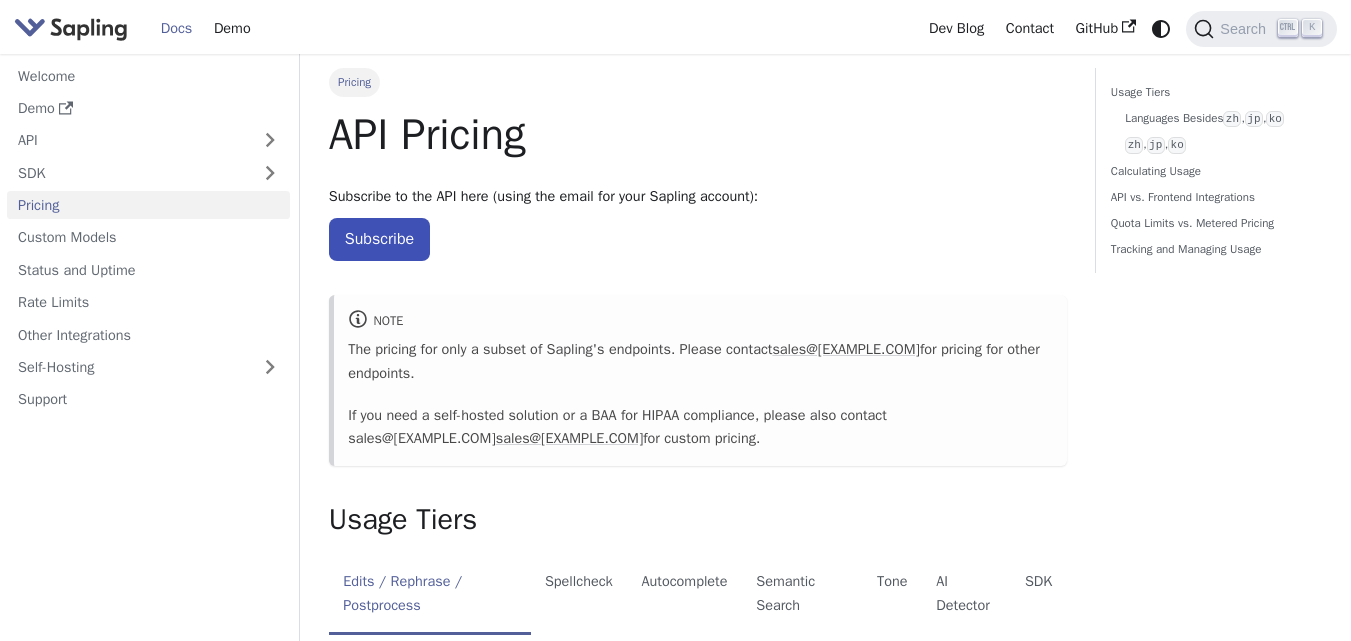 click on "If you need a self-hosted solution or a BAA for HIPAA compliance, please also contact sales@[EXAMPLE.COM] for custom pricing." at bounding box center [700, 428] 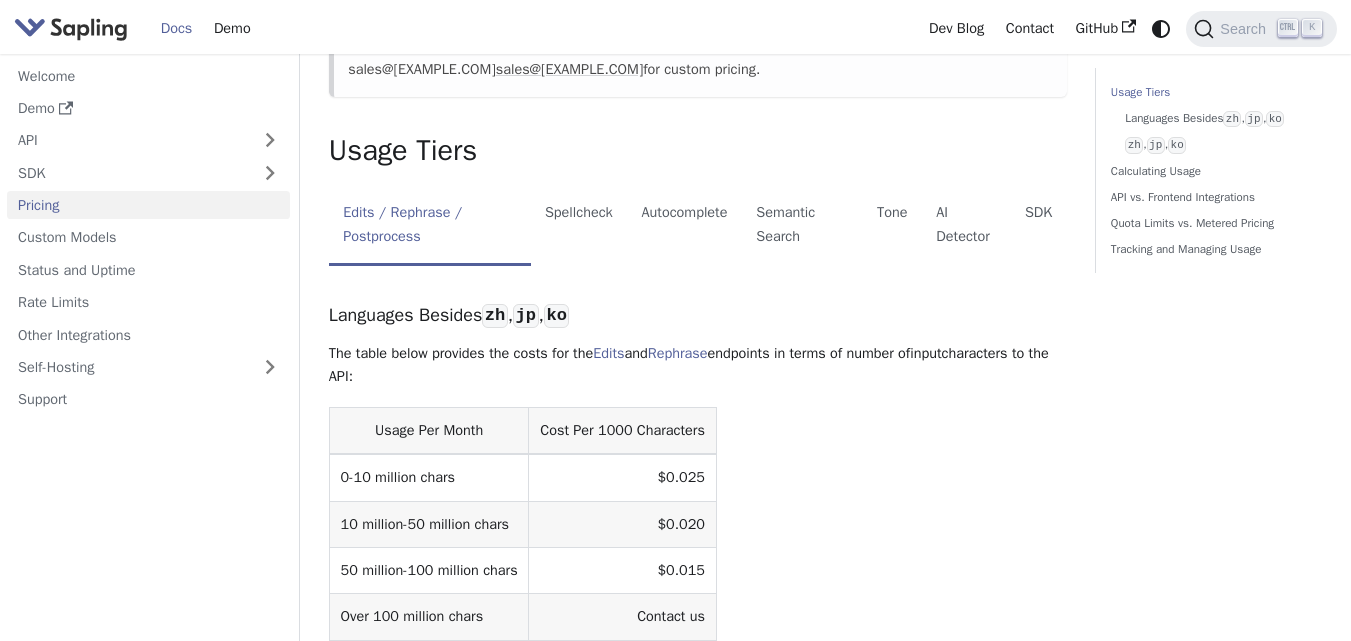 scroll, scrollTop: 373, scrollLeft: 0, axis: vertical 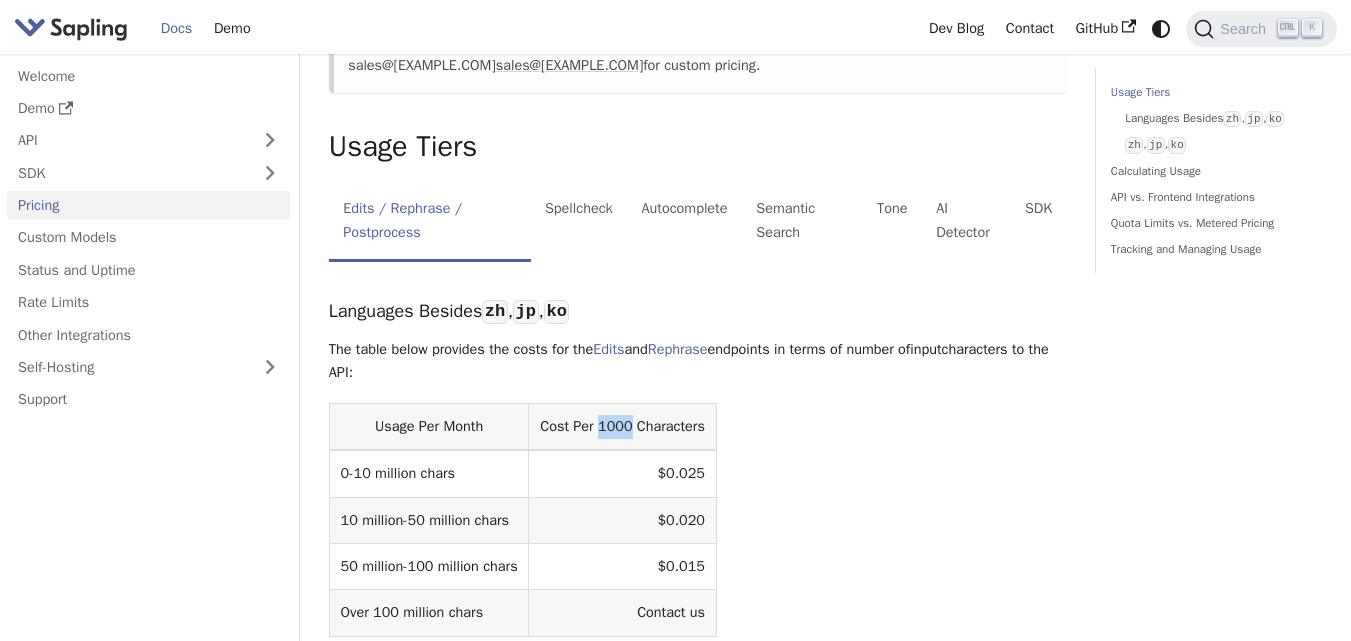 drag, startPoint x: 600, startPoint y: 422, endPoint x: 632, endPoint y: 420, distance: 32.06244 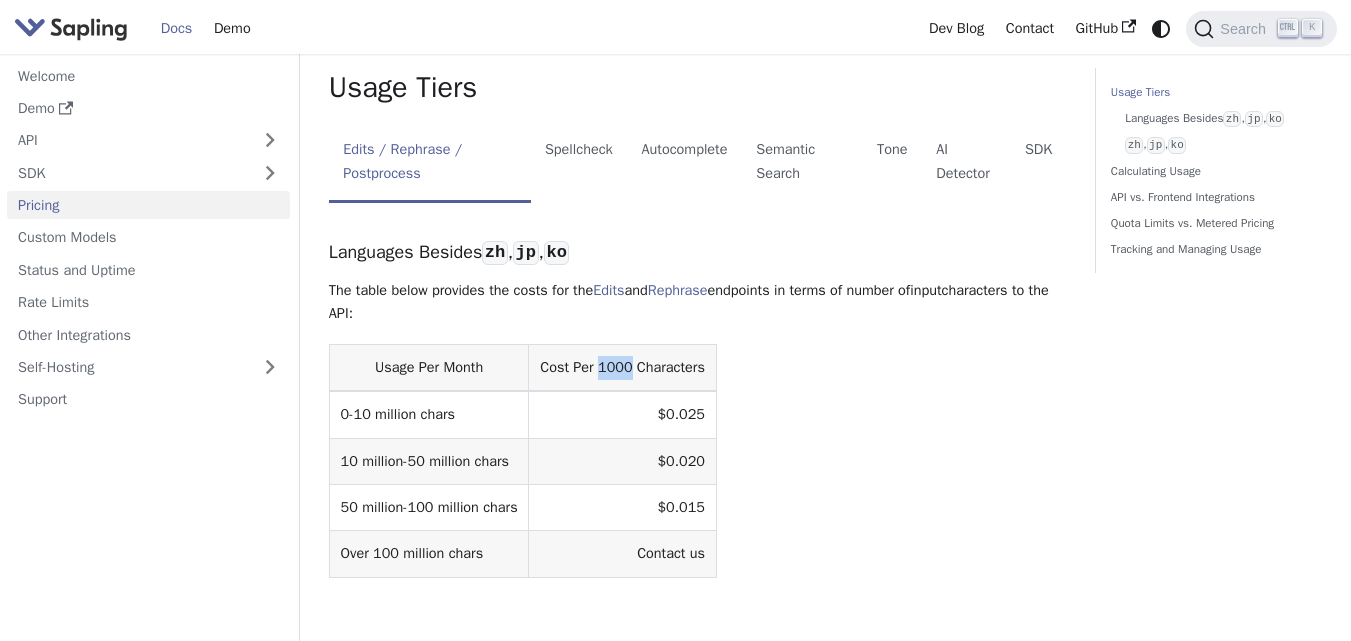 scroll, scrollTop: 433, scrollLeft: 0, axis: vertical 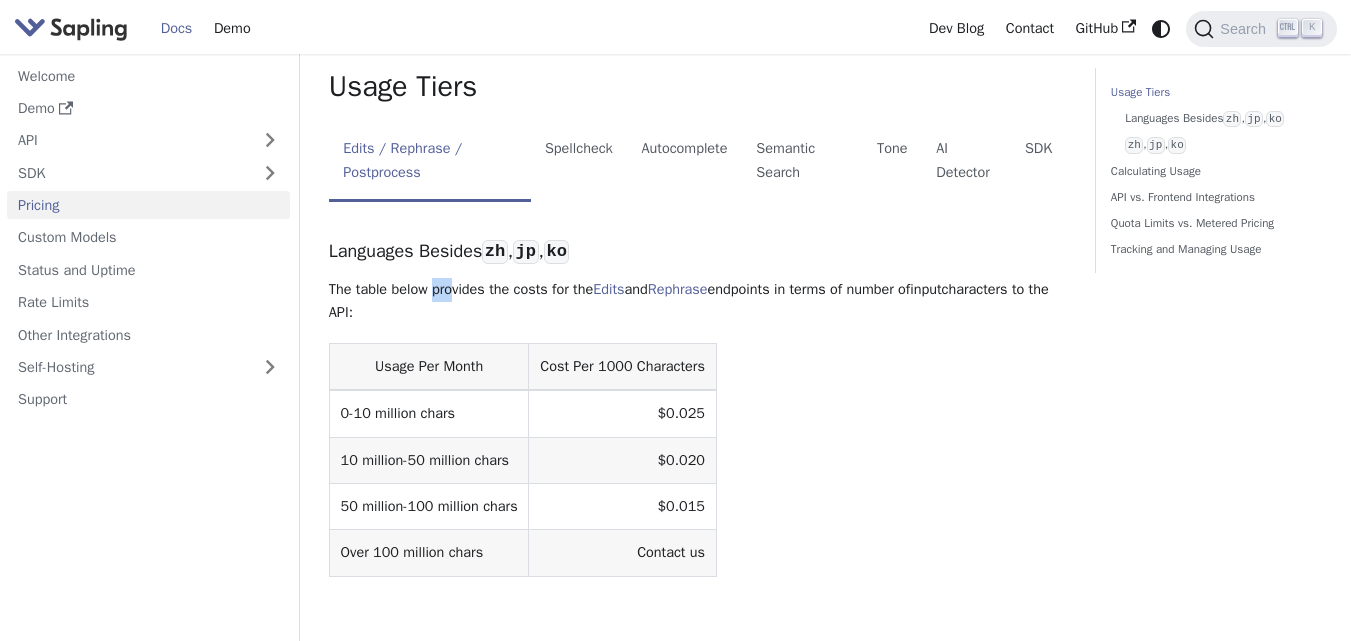 drag, startPoint x: 433, startPoint y: 293, endPoint x: 453, endPoint y: 291, distance: 20.09975 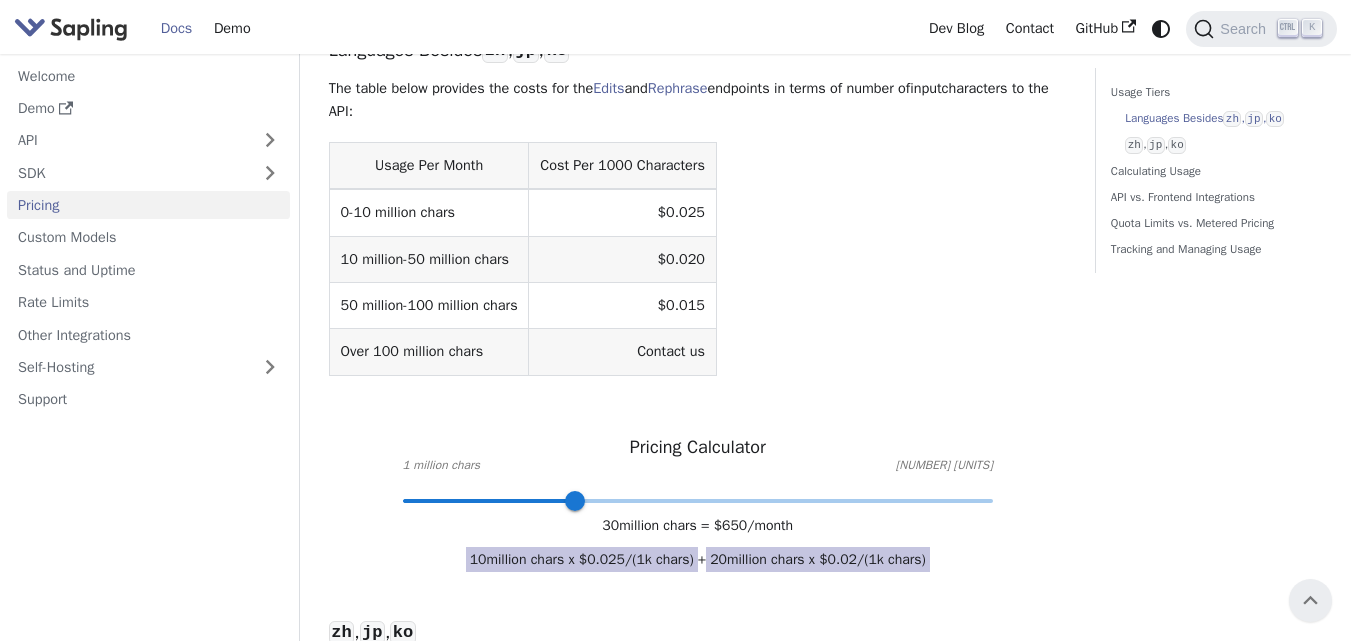 scroll, scrollTop: 633, scrollLeft: 0, axis: vertical 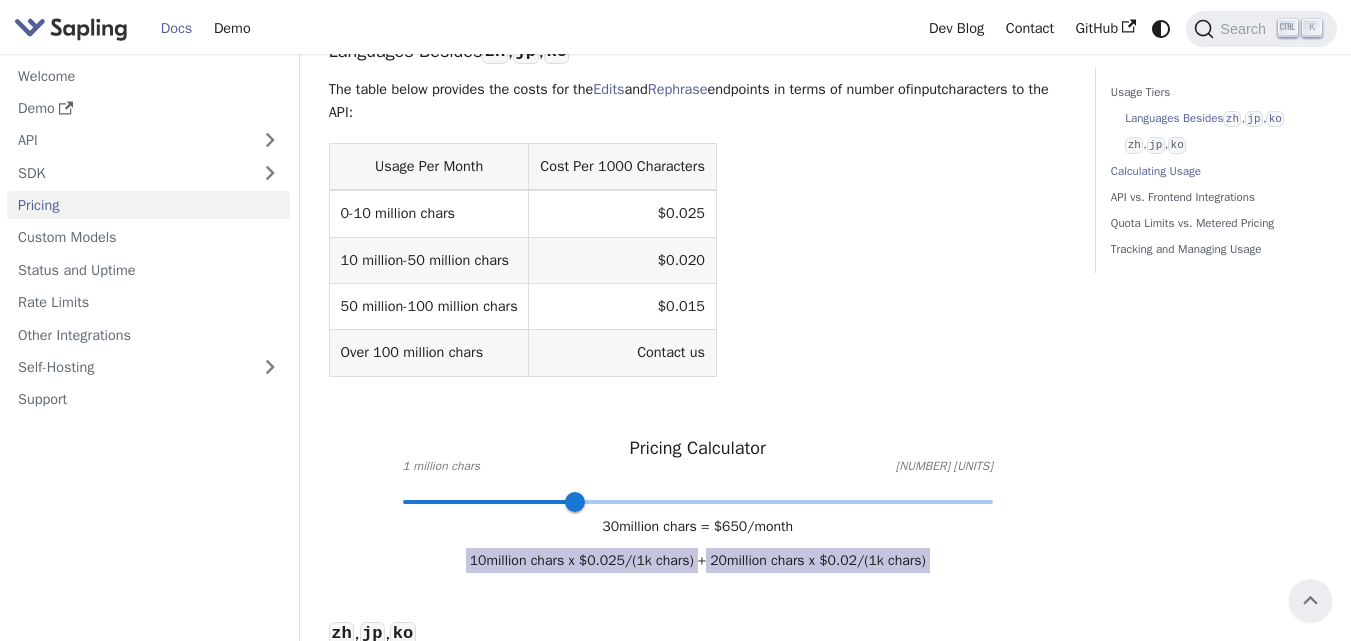 click on "Calculating Usage" at bounding box center [1213, 171] 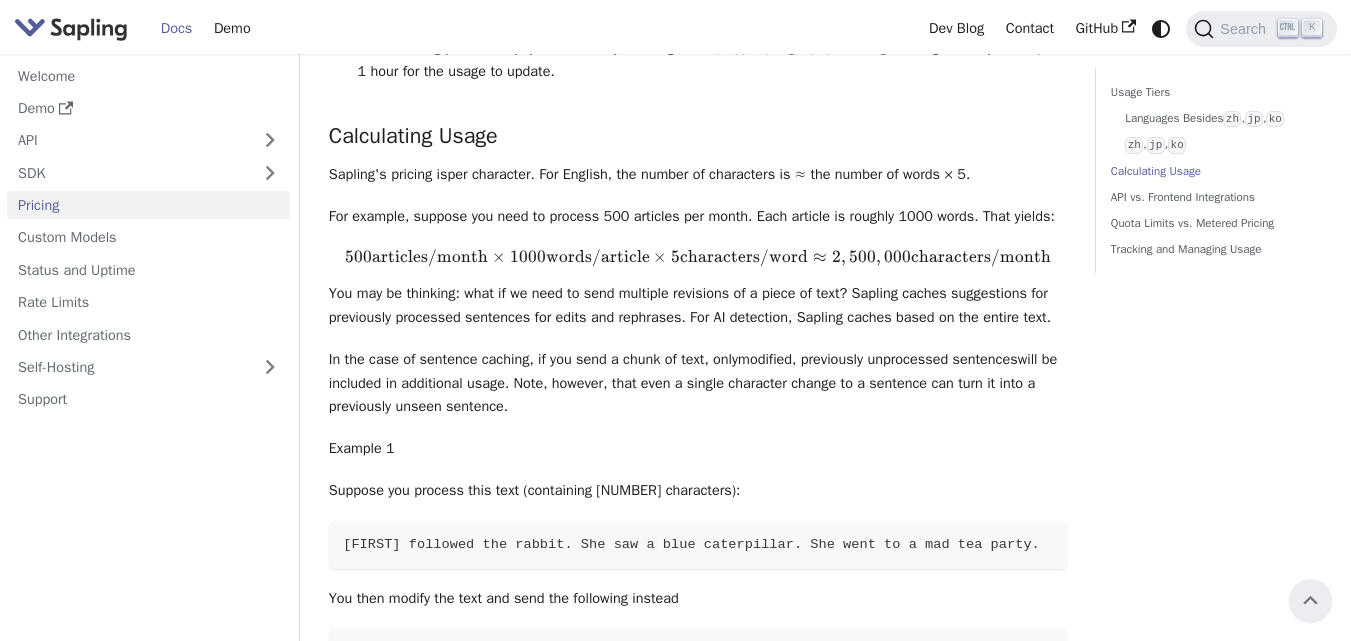 scroll, scrollTop: 1381, scrollLeft: 0, axis: vertical 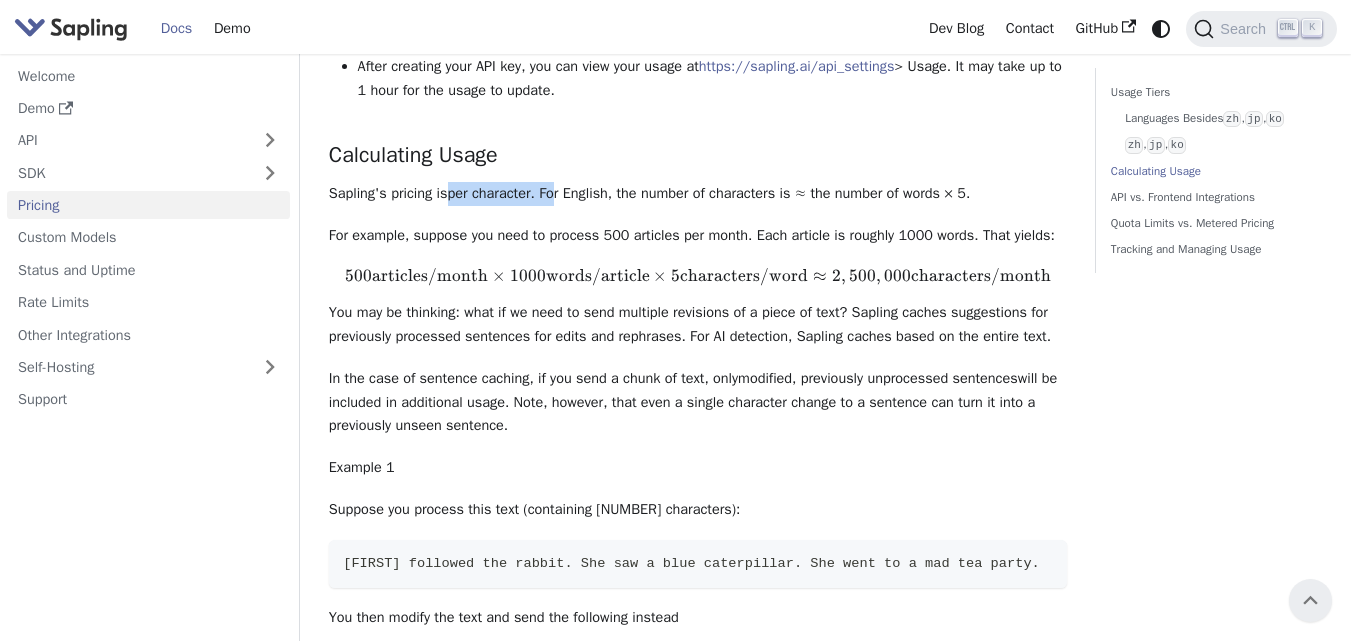 drag, startPoint x: 451, startPoint y: 195, endPoint x: 561, endPoint y: 190, distance: 110.11358 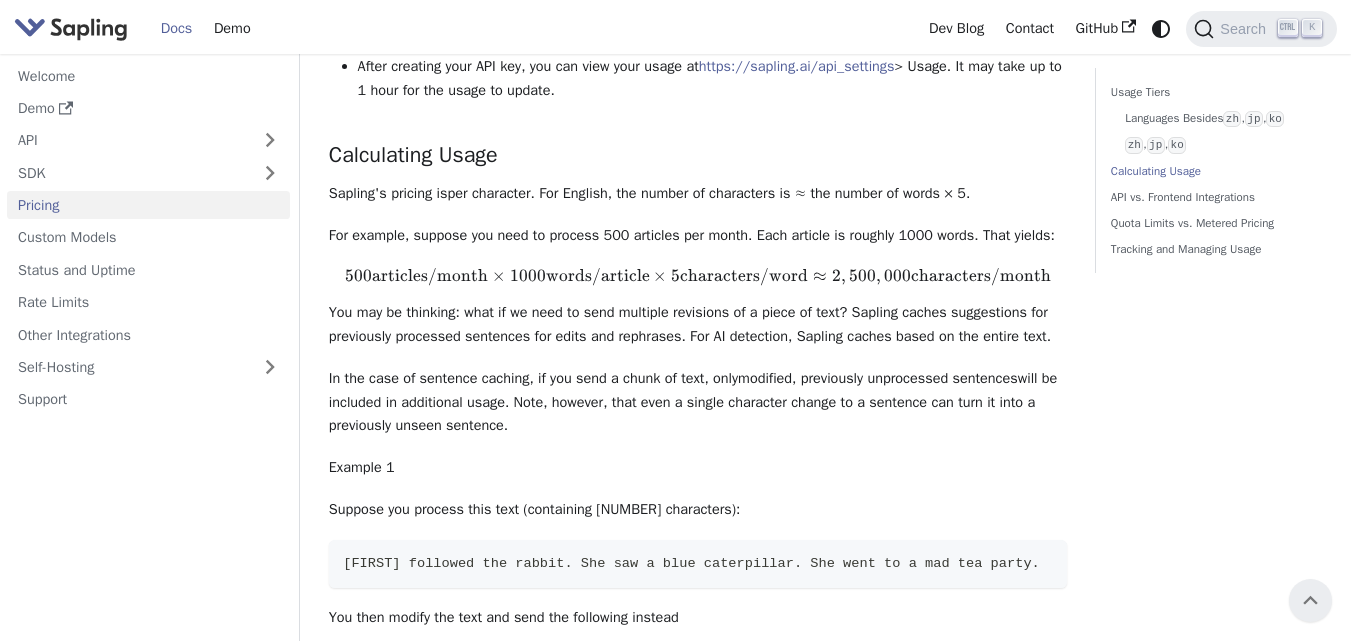 click on "Sapling's pricing is  per character . For English, the number of characters is ≈ the number of words × 5." at bounding box center (698, 194) 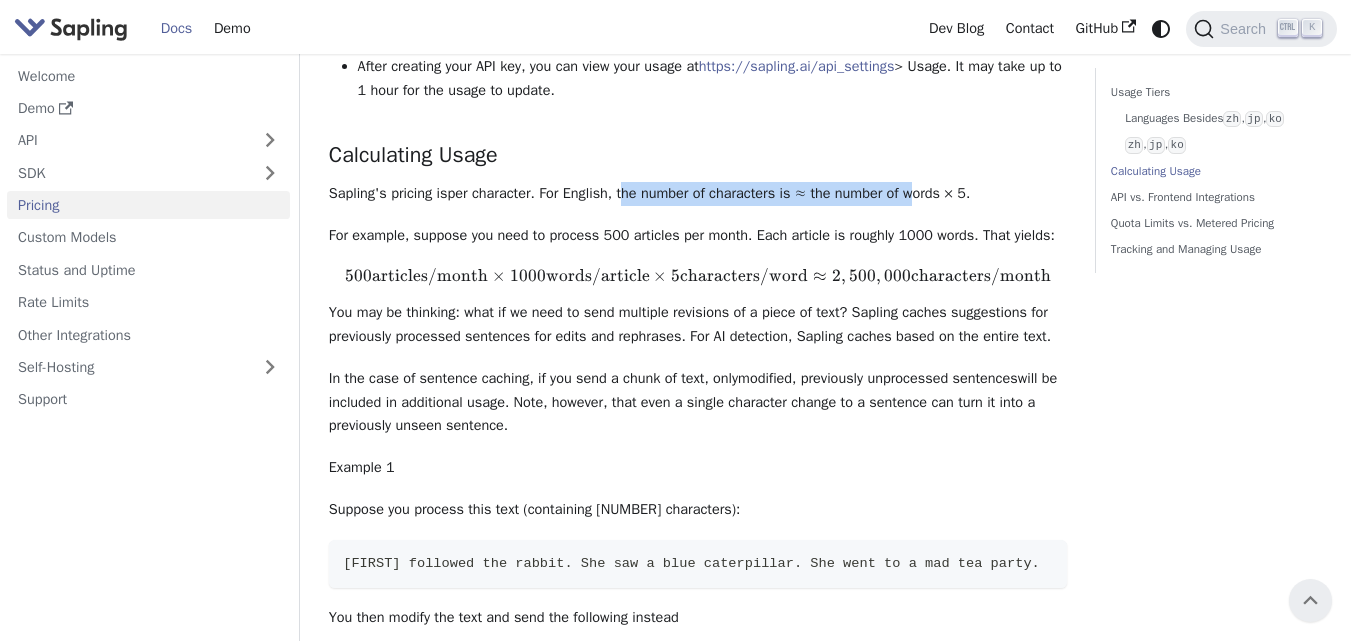 drag, startPoint x: 631, startPoint y: 195, endPoint x: 926, endPoint y: 199, distance: 295.02713 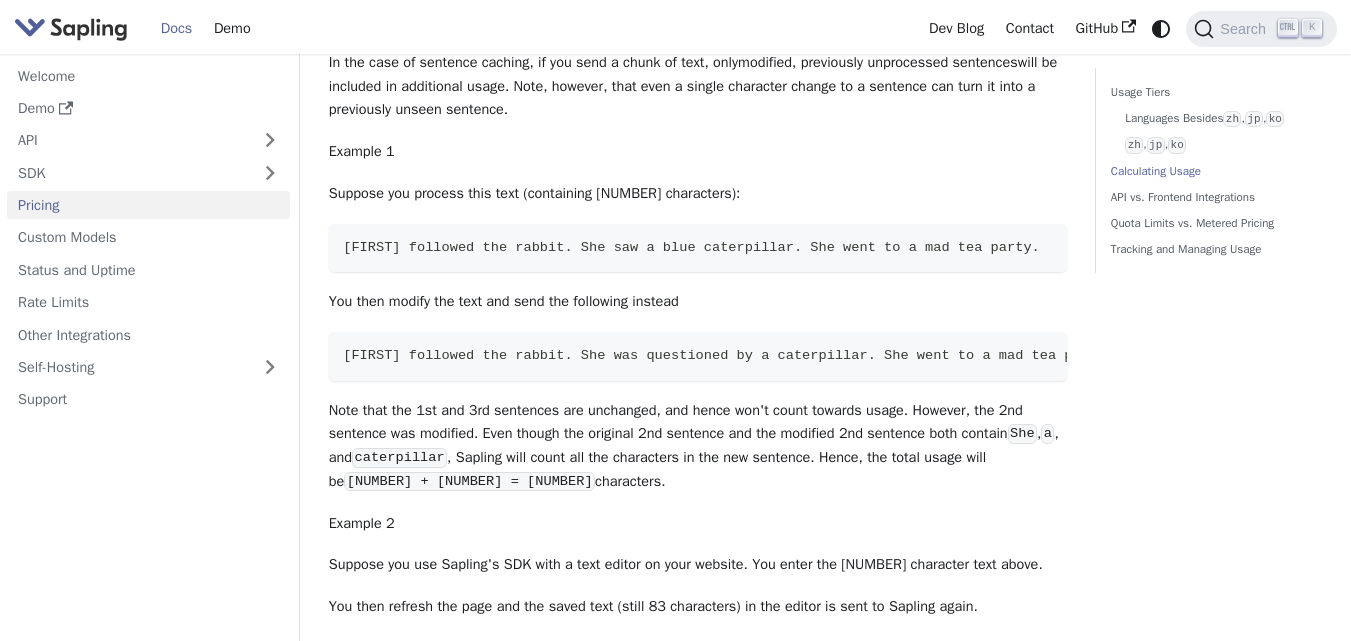 scroll, scrollTop: 1701, scrollLeft: 0, axis: vertical 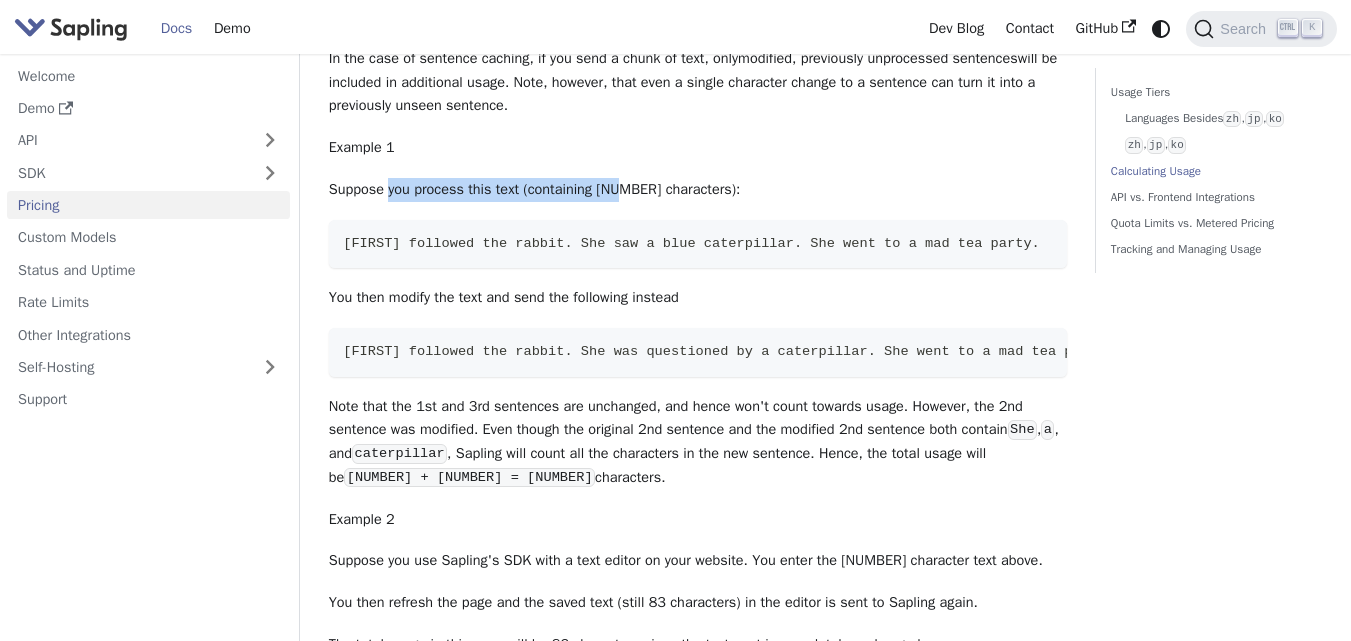 drag, startPoint x: 386, startPoint y: 191, endPoint x: 624, endPoint y: 186, distance: 238.05252 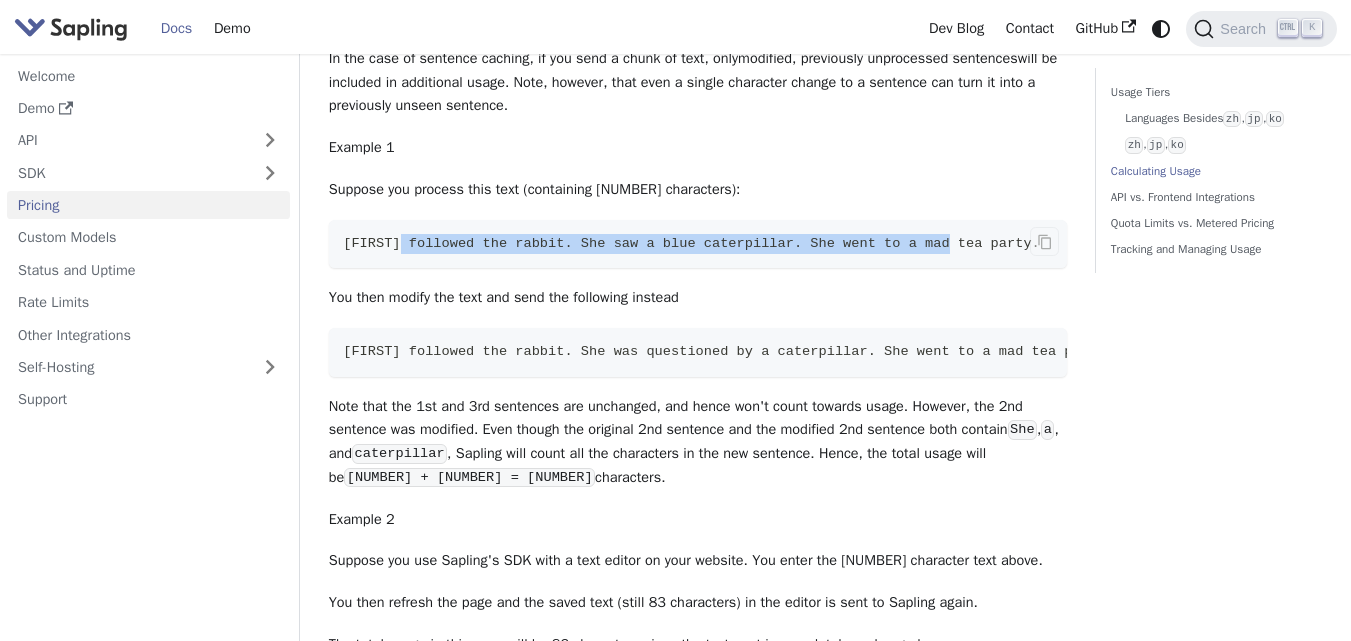 drag, startPoint x: 396, startPoint y: 245, endPoint x: 906, endPoint y: 241, distance: 510.0157 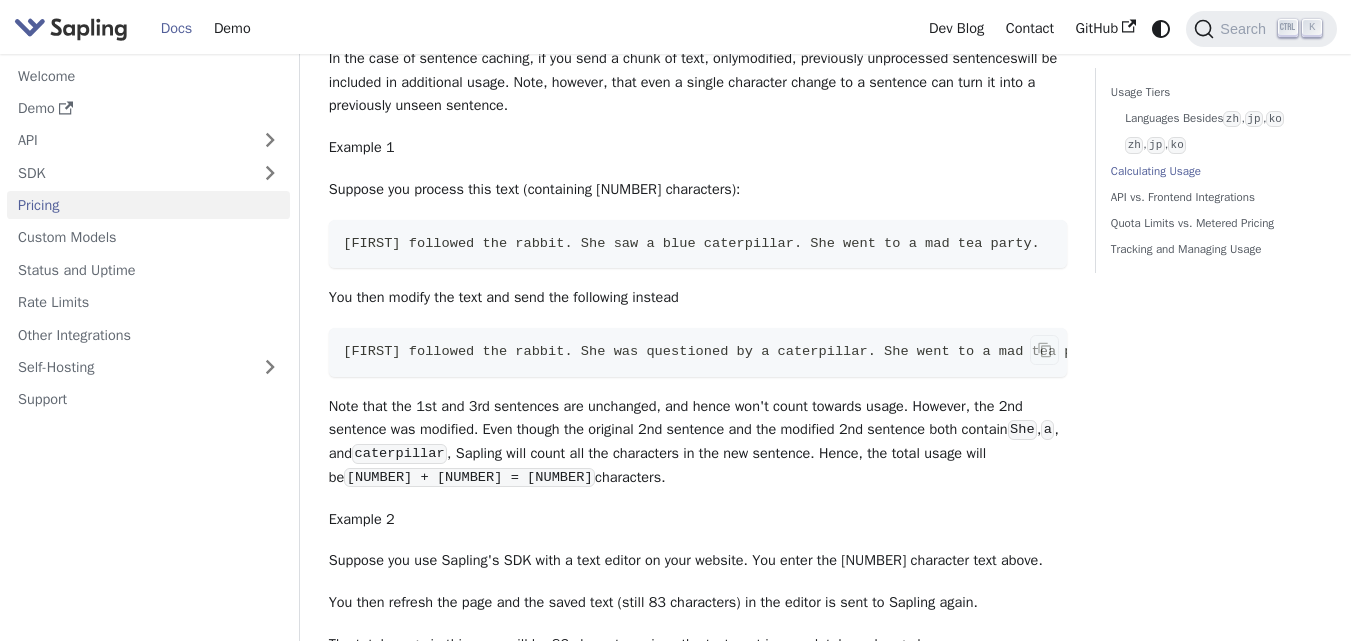 click on "[FIRST] followed the rabbit. She was questioned by a caterpillar. She went to a mad tea party." at bounding box center [728, 351] 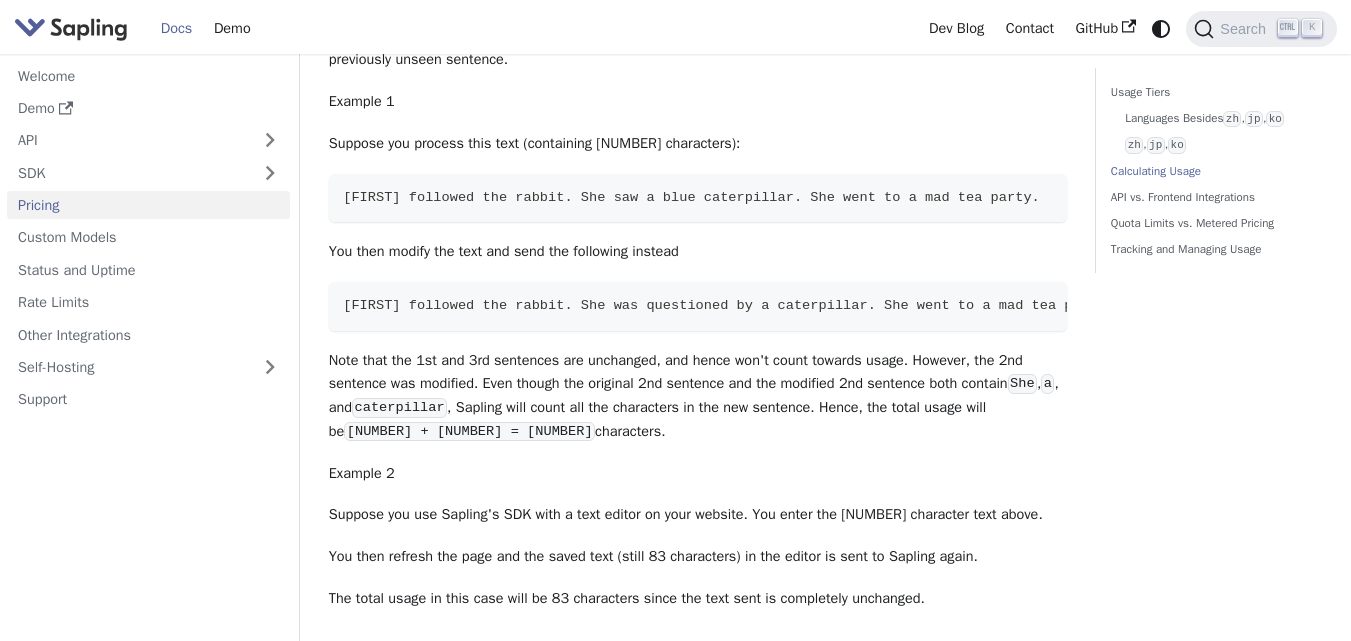 scroll, scrollTop: 1748, scrollLeft: 0, axis: vertical 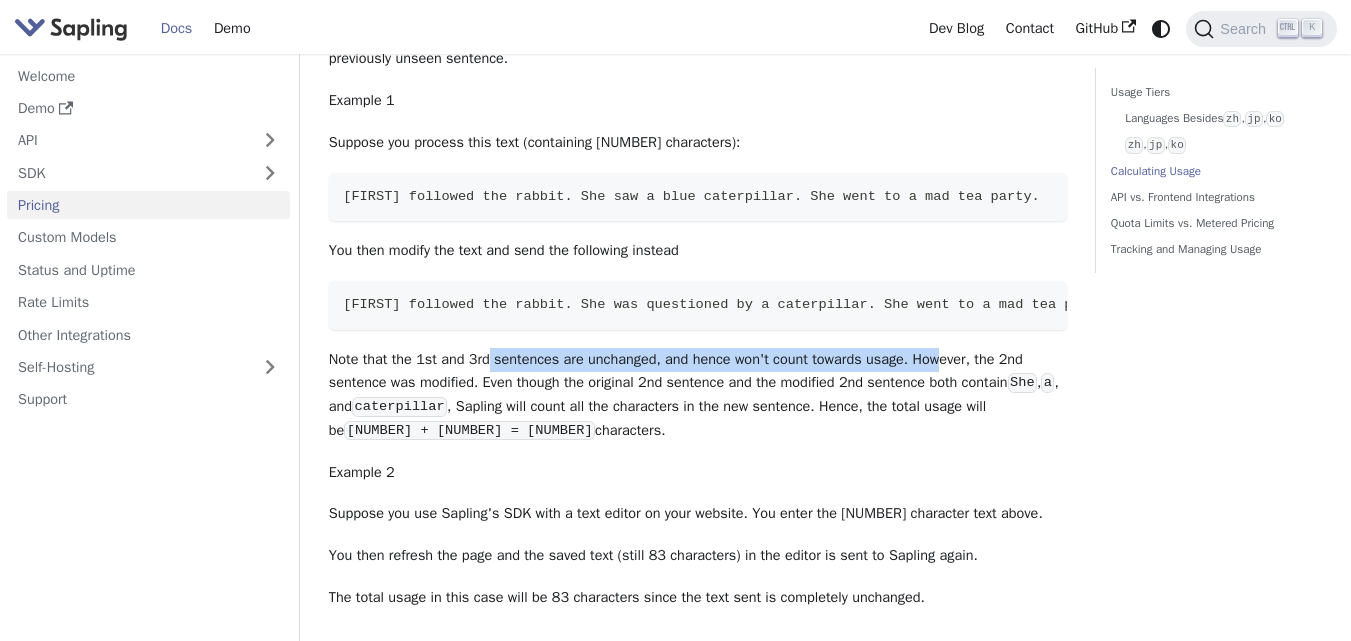 drag, startPoint x: 487, startPoint y: 358, endPoint x: 949, endPoint y: 357, distance: 462.00107 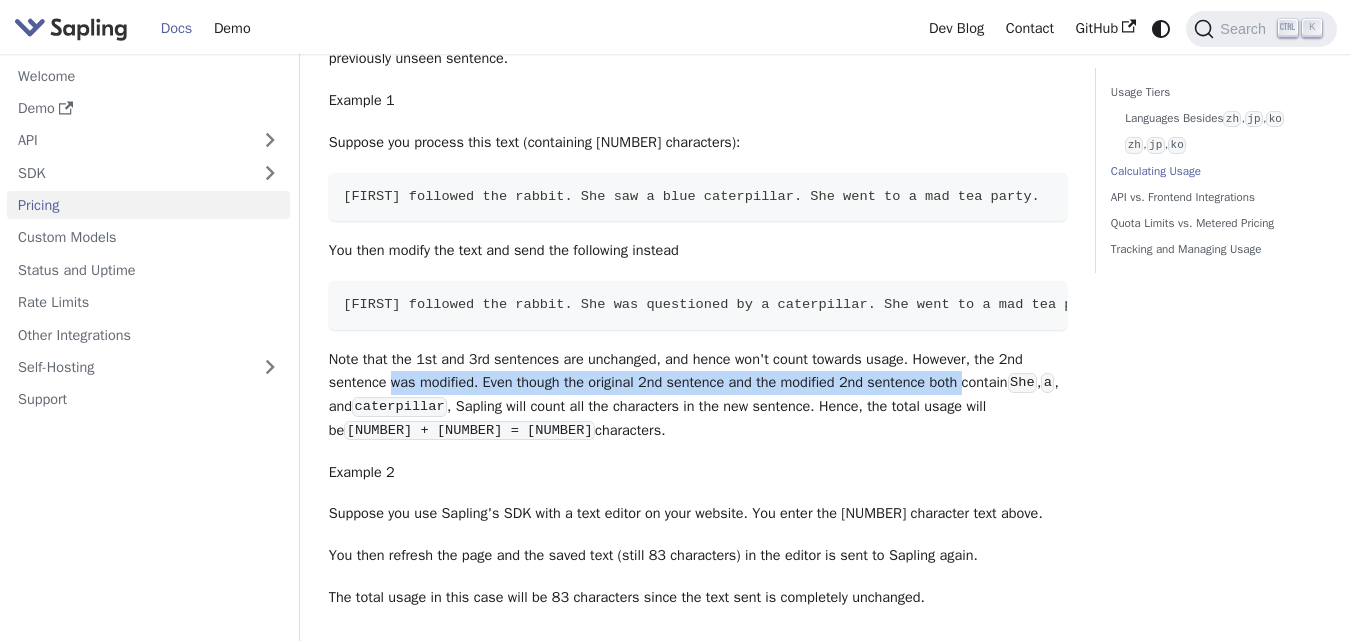 drag, startPoint x: 391, startPoint y: 383, endPoint x: 965, endPoint y: 383, distance: 574 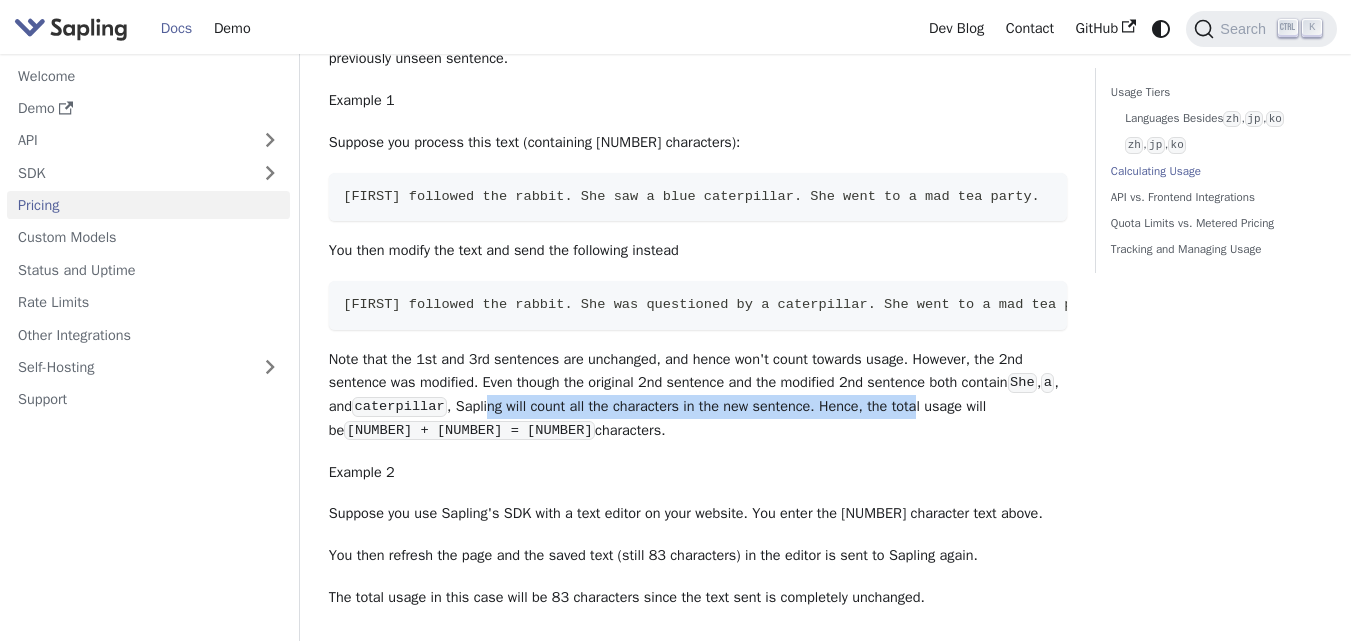 drag, startPoint x: 501, startPoint y: 407, endPoint x: 931, endPoint y: 406, distance: 430.00116 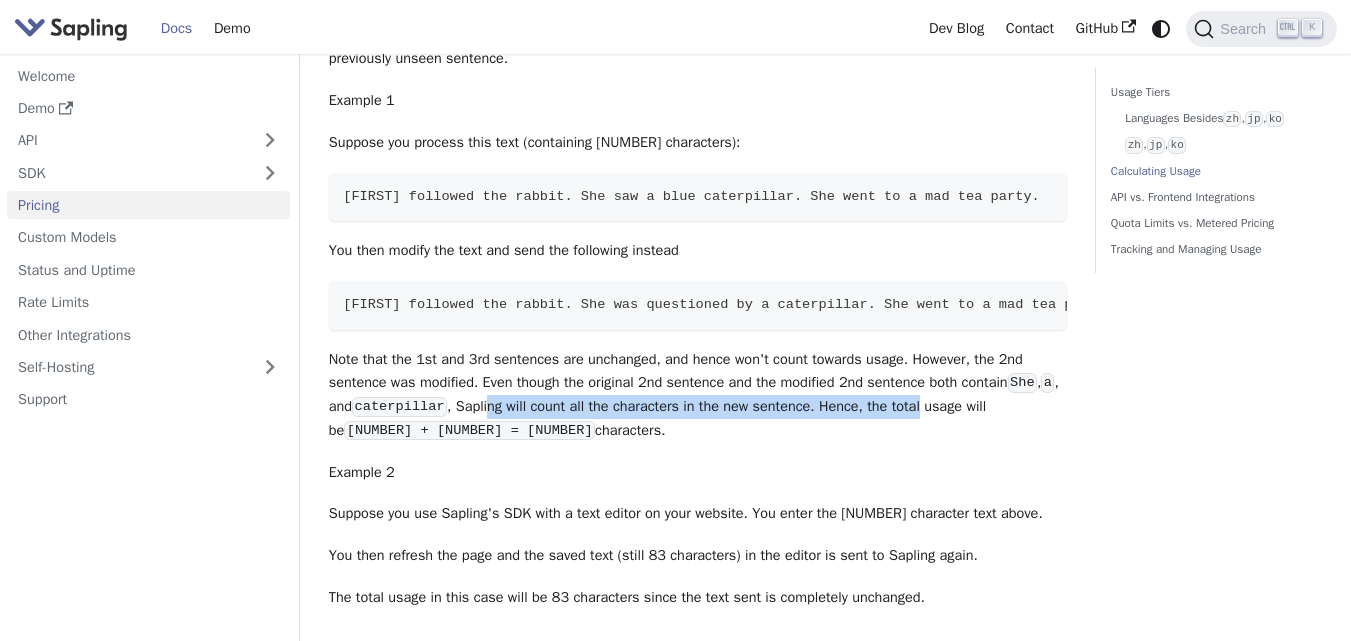 click on "Note that the 1st and 3rd sentences are unchanged, and hence won't count towards usage. However, the 2nd sentence was modified.
Even though the original 2nd sentence and the modified 2nd sentence both contain  She ,  a , and  caterpillar , Sapling will count all the characters
in the new sentence. Hence, the total usage will be  [NUMBER] + [NUMBER] = [NUMBER]  characters." at bounding box center (698, 395) 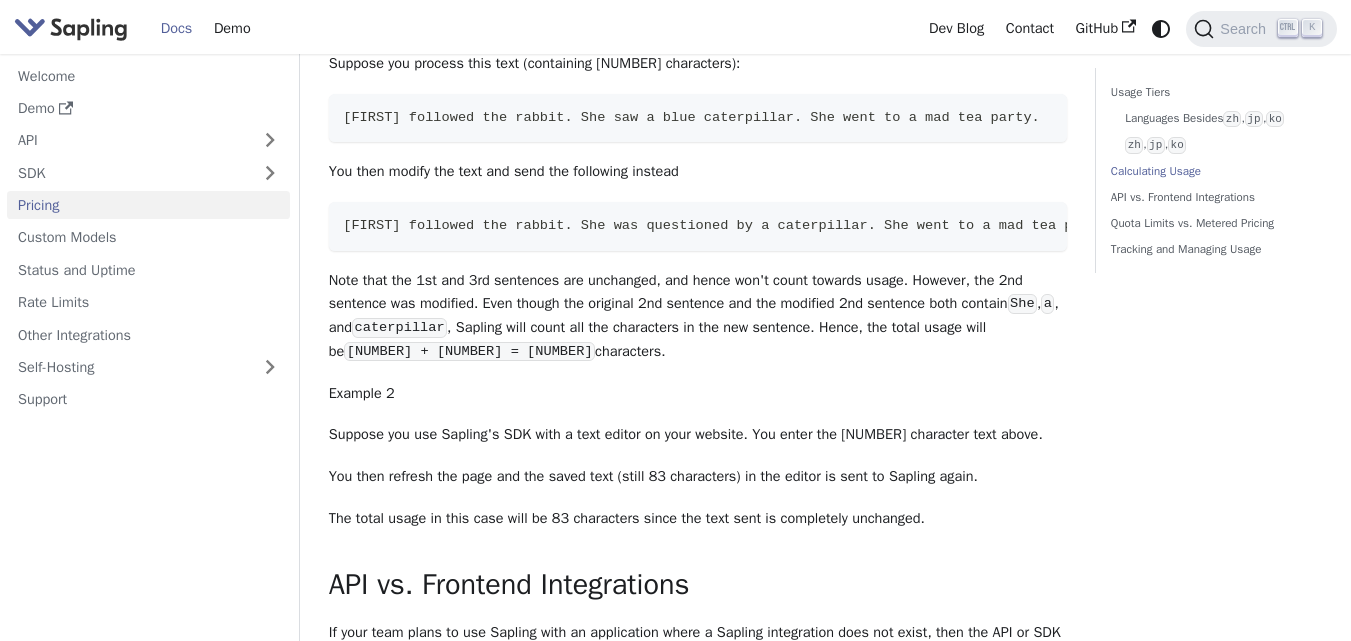 scroll, scrollTop: 1828, scrollLeft: 0, axis: vertical 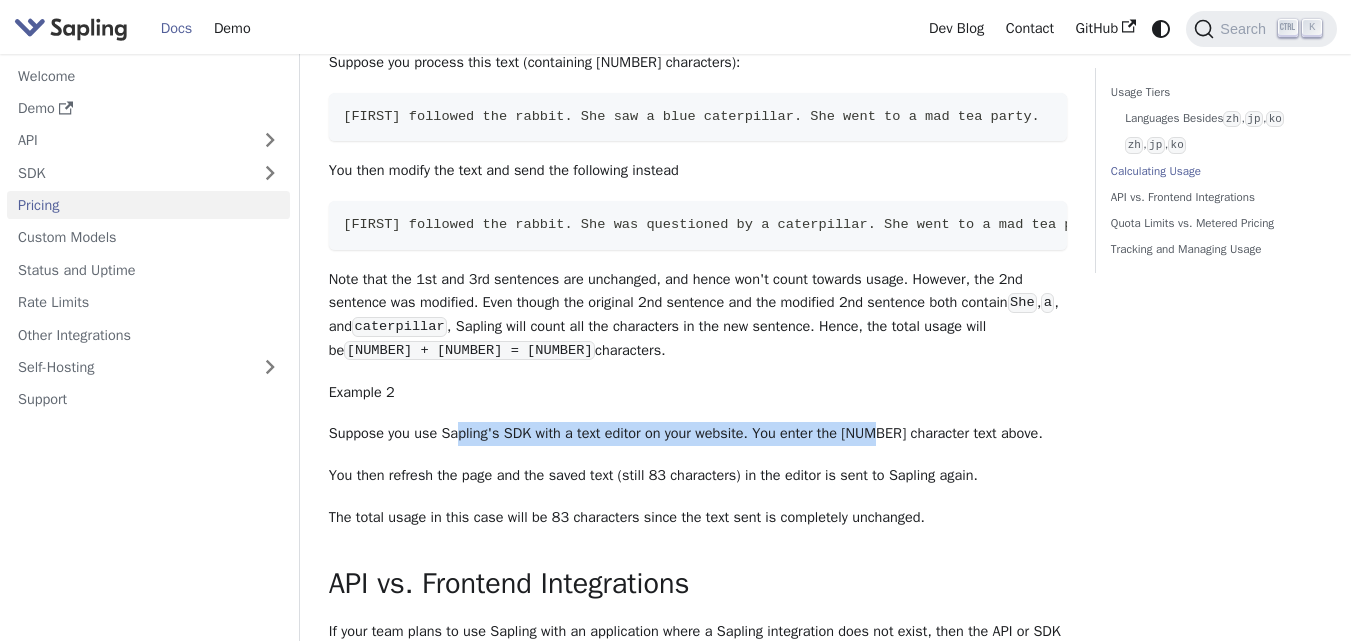 drag, startPoint x: 457, startPoint y: 439, endPoint x: 873, endPoint y: 444, distance: 416.03006 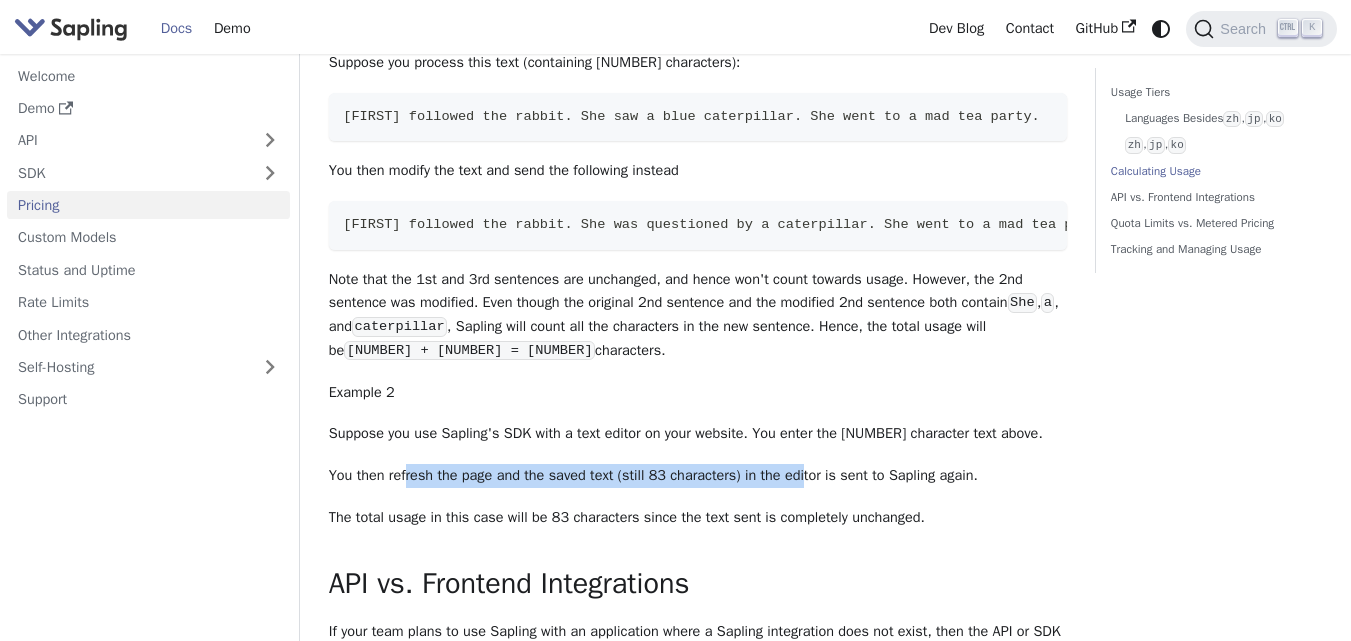 drag, startPoint x: 404, startPoint y: 483, endPoint x: 801, endPoint y: 479, distance: 397.02014 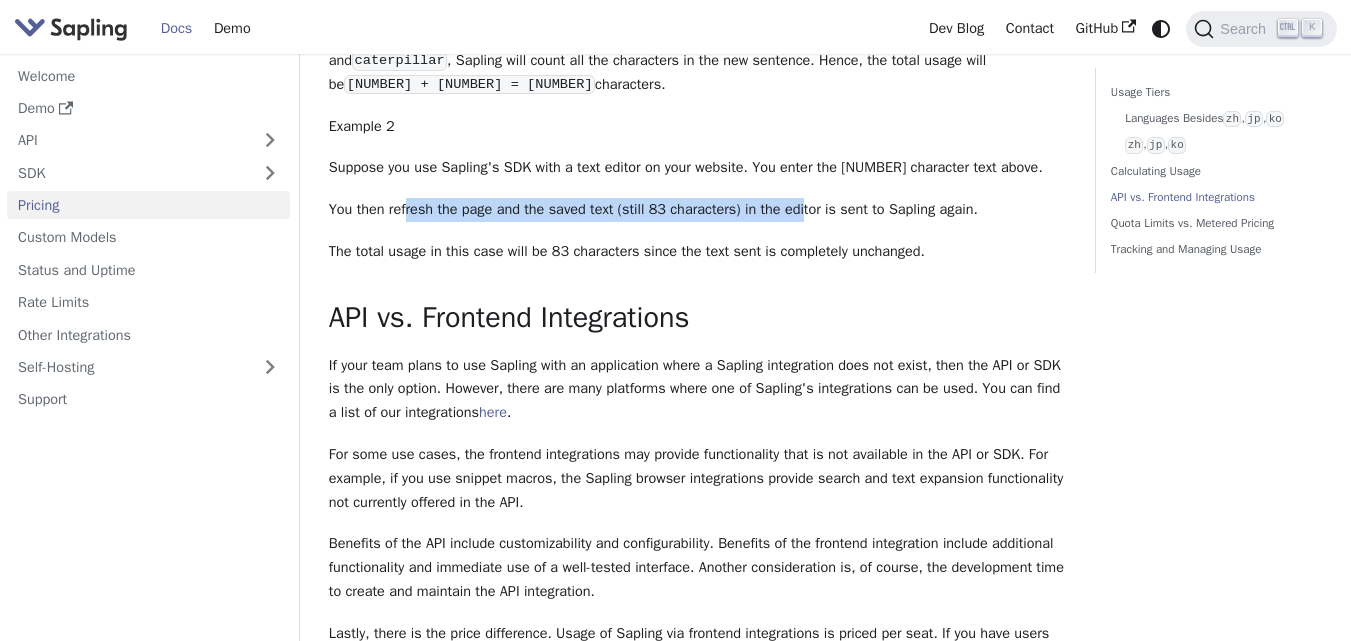 scroll, scrollTop: 2115, scrollLeft: 0, axis: vertical 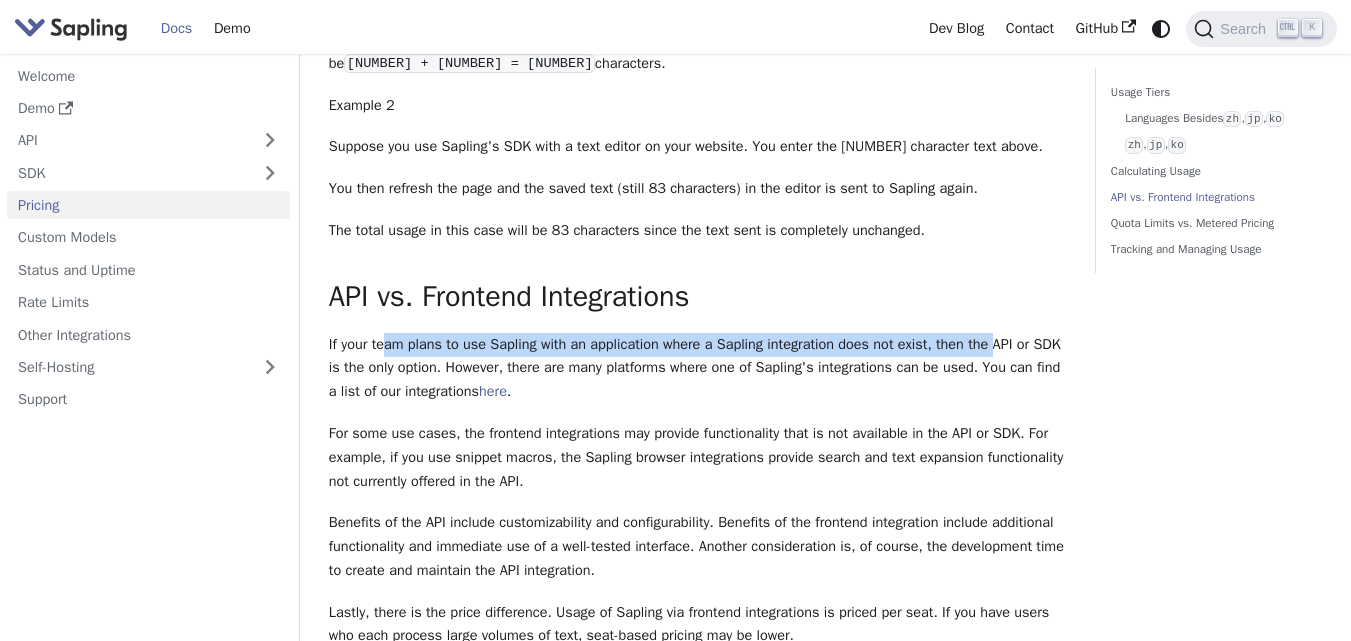 drag, startPoint x: 388, startPoint y: 352, endPoint x: 1001, endPoint y: 341, distance: 613.0987 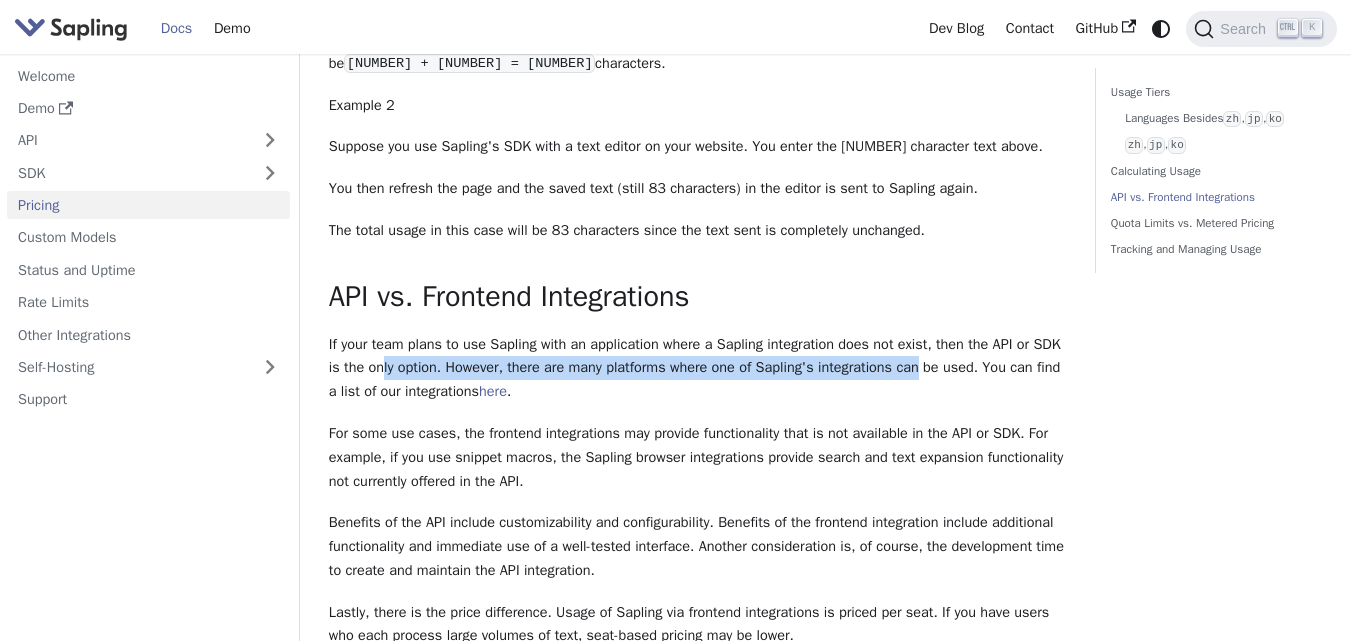 drag, startPoint x: 380, startPoint y: 376, endPoint x: 928, endPoint y: 374, distance: 548.00366 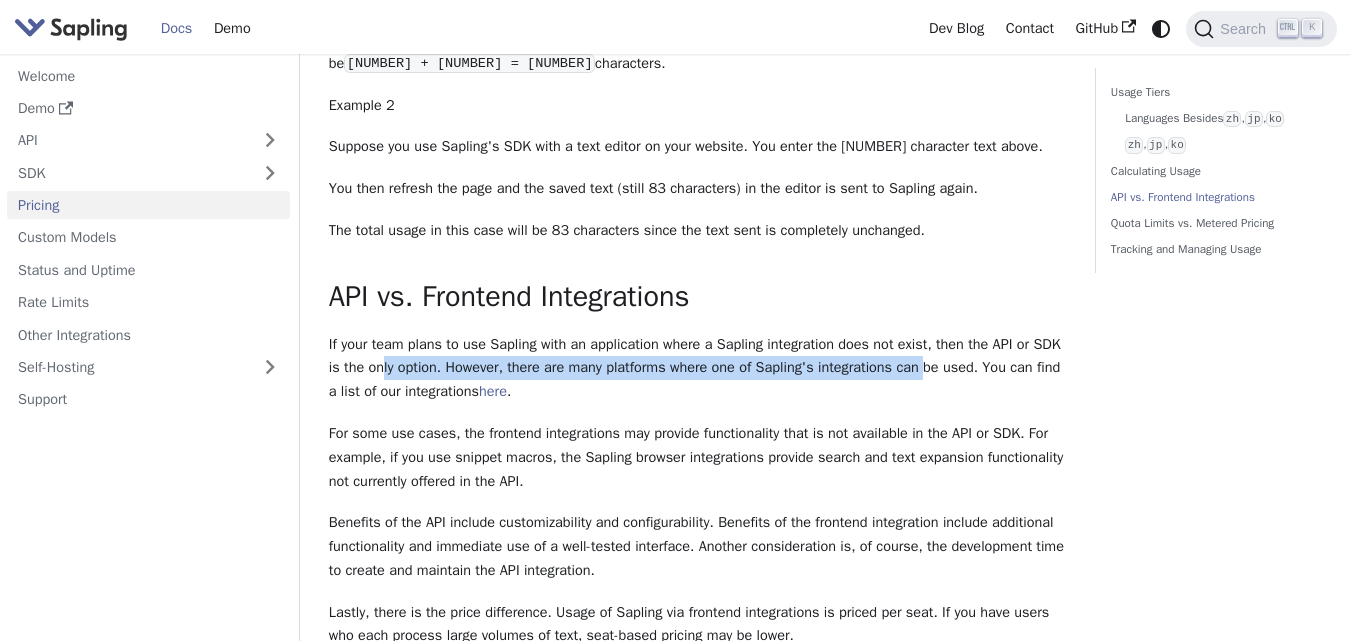 click on "If your team plans to use Sapling with an application where a Sapling integration does not exist, then the API or SDK is the only option.
However, there are many platforms where one of Sapling's integrations can be used. You can find a list of our integrations  here ." at bounding box center (698, 368) 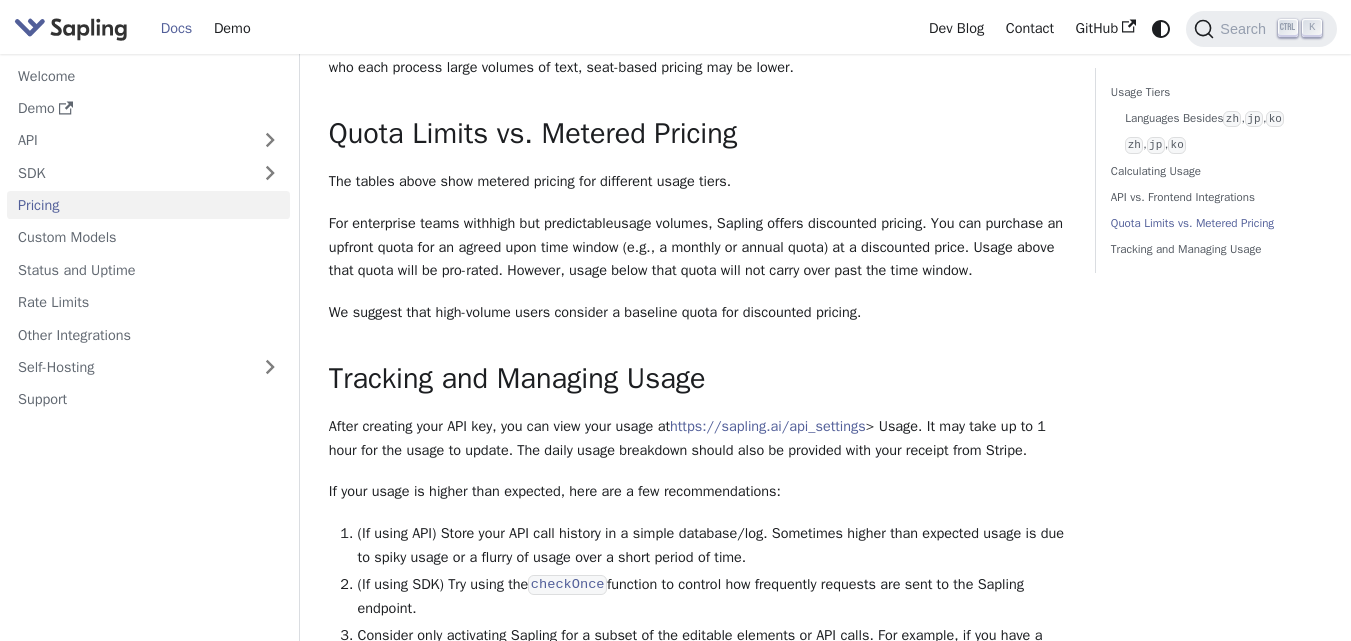scroll, scrollTop: 2688, scrollLeft: 0, axis: vertical 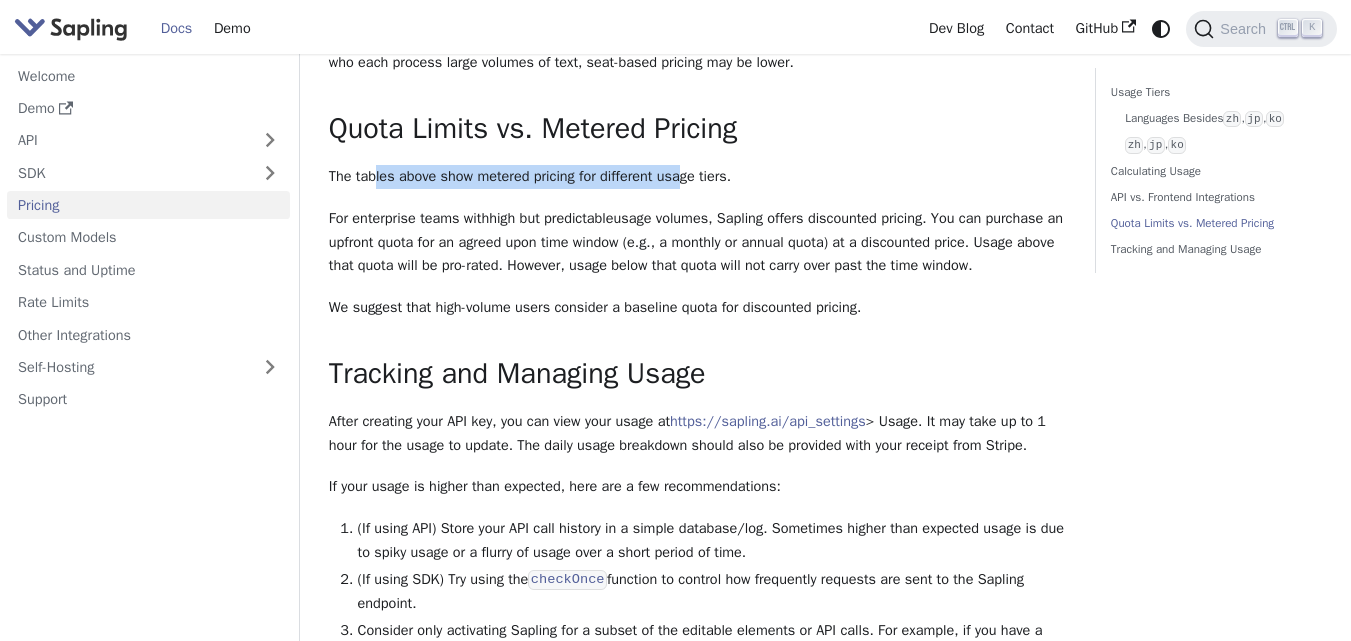 drag, startPoint x: 374, startPoint y: 179, endPoint x: 682, endPoint y: 179, distance: 308 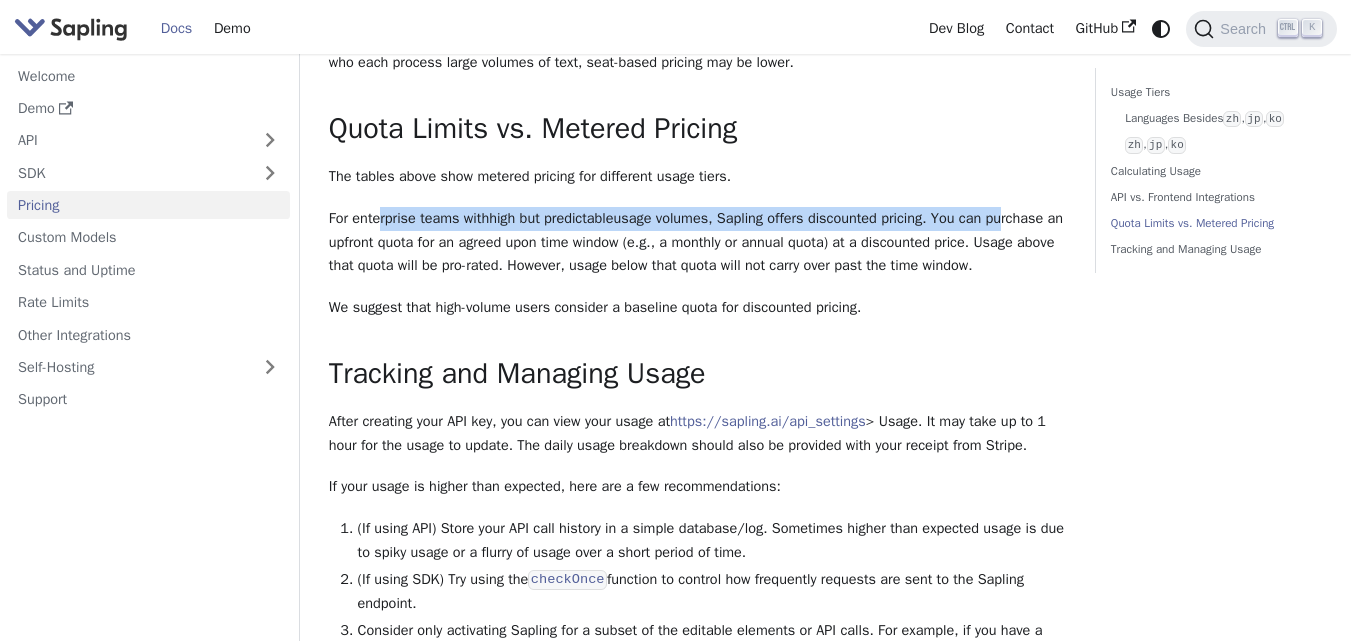 drag, startPoint x: 381, startPoint y: 223, endPoint x: 1020, endPoint y: 219, distance: 639.0125 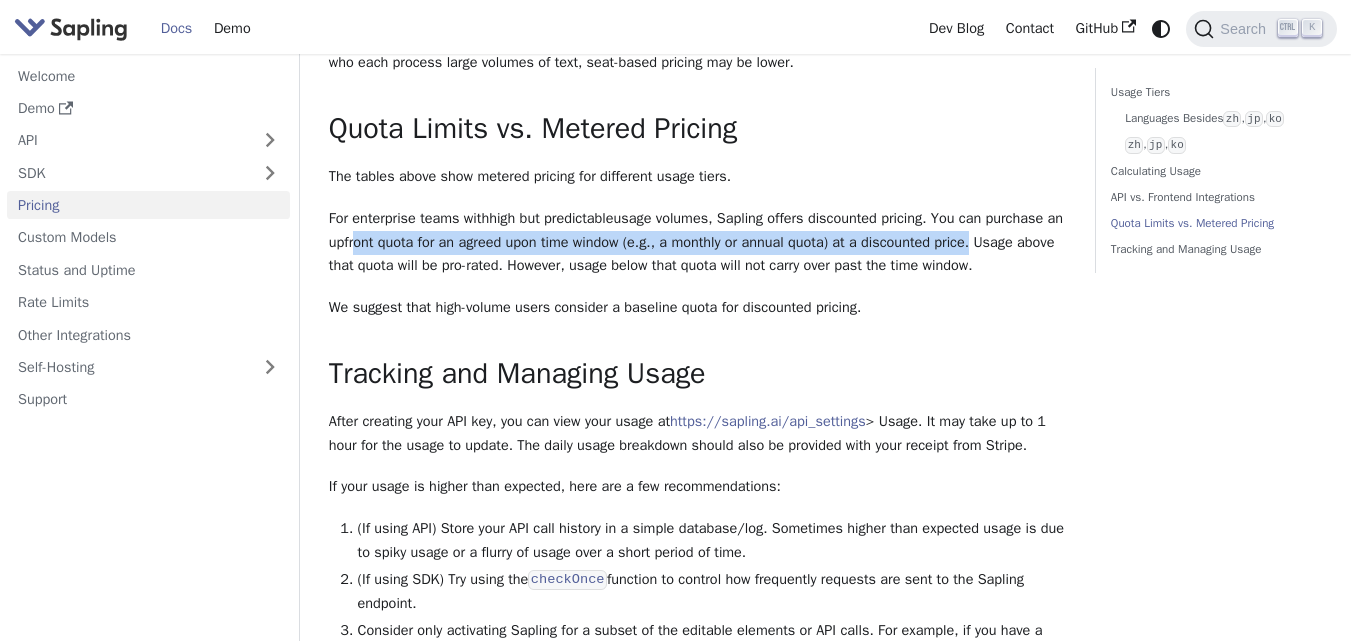 drag, startPoint x: 368, startPoint y: 245, endPoint x: 1004, endPoint y: 251, distance: 636.0283 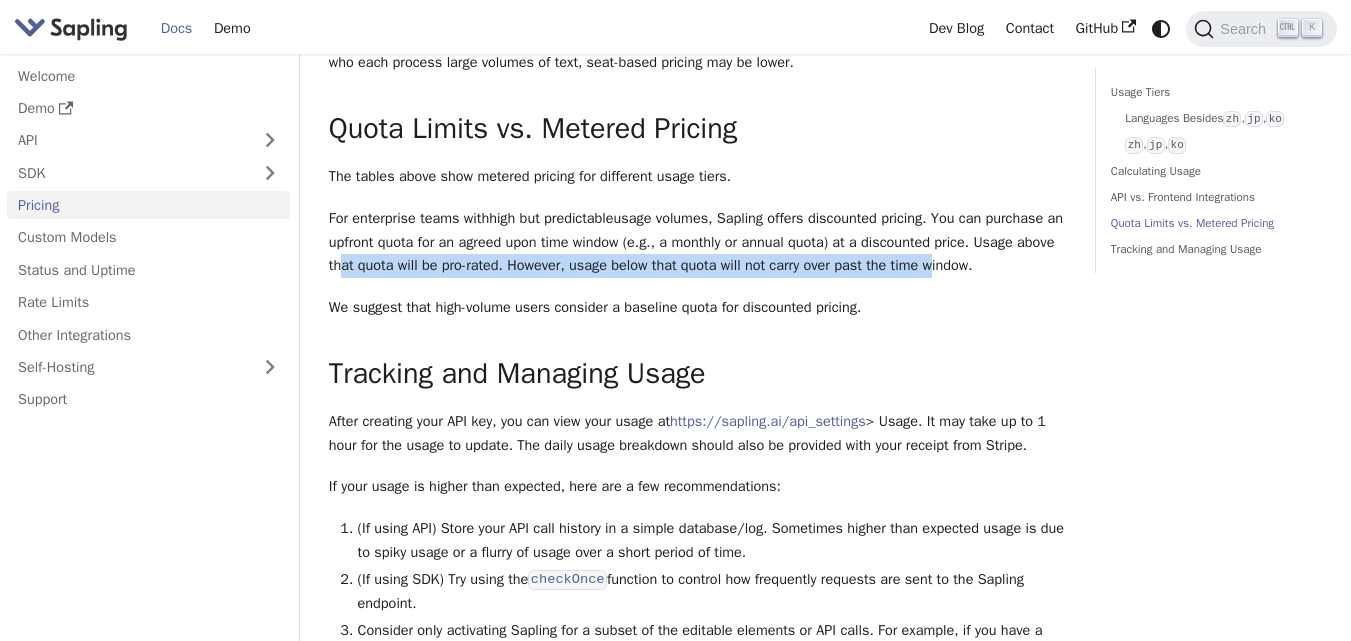 drag, startPoint x: 374, startPoint y: 268, endPoint x: 976, endPoint y: 266, distance: 602.0033 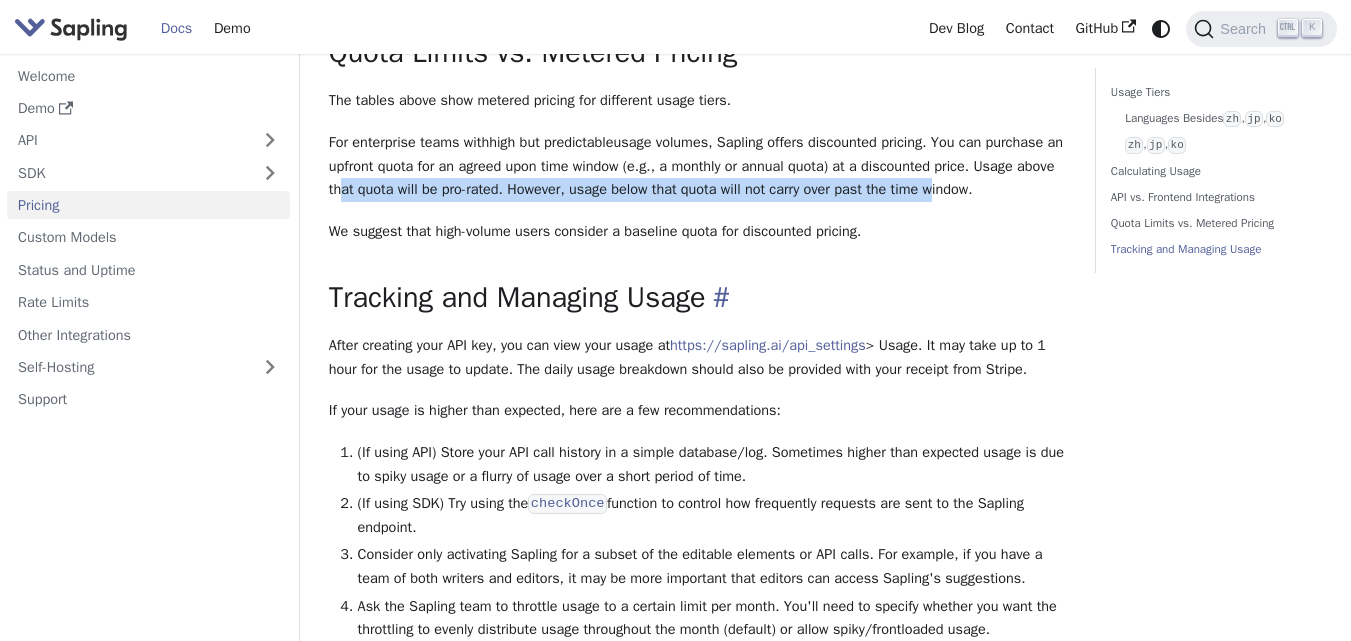 scroll, scrollTop: 2801, scrollLeft: 0, axis: vertical 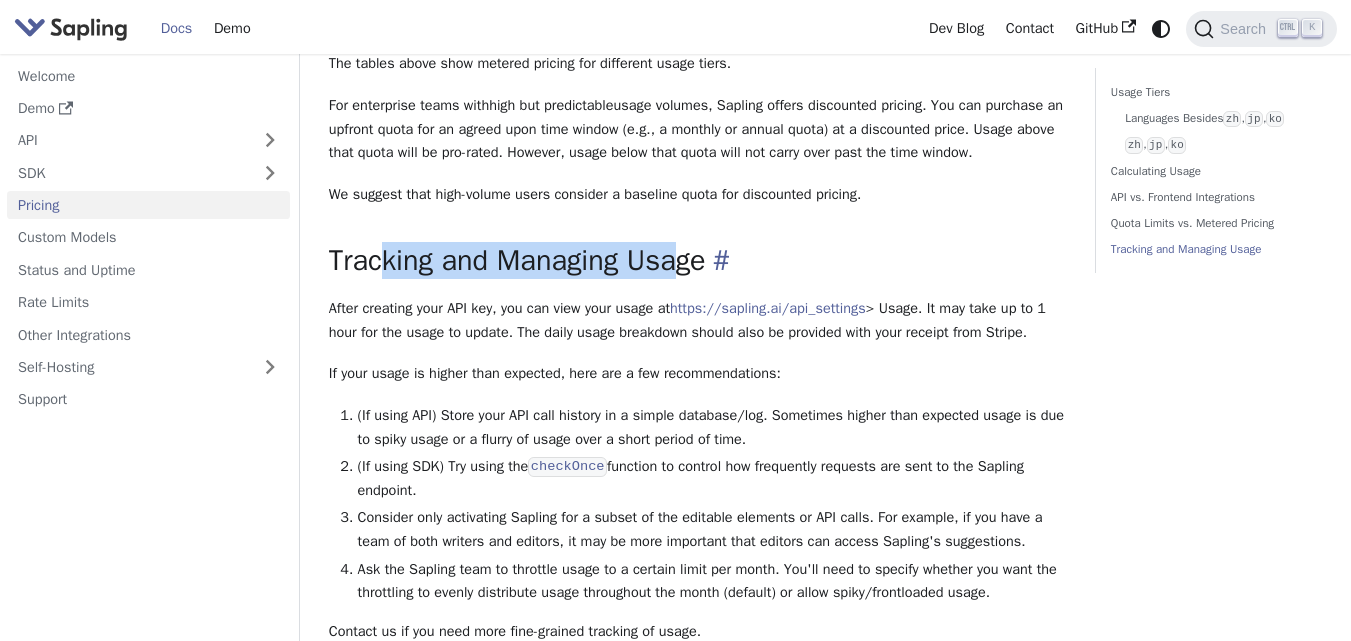 drag, startPoint x: 386, startPoint y: 267, endPoint x: 699, endPoint y: 274, distance: 313.07828 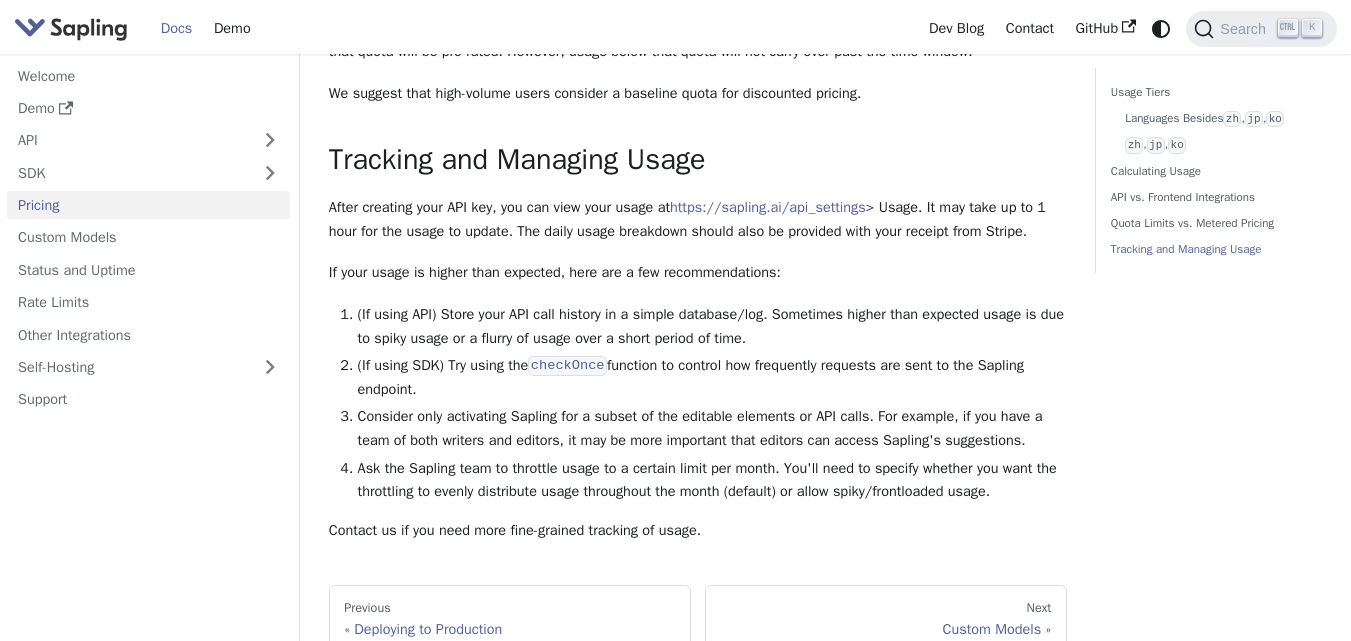 scroll, scrollTop: 2908, scrollLeft: 0, axis: vertical 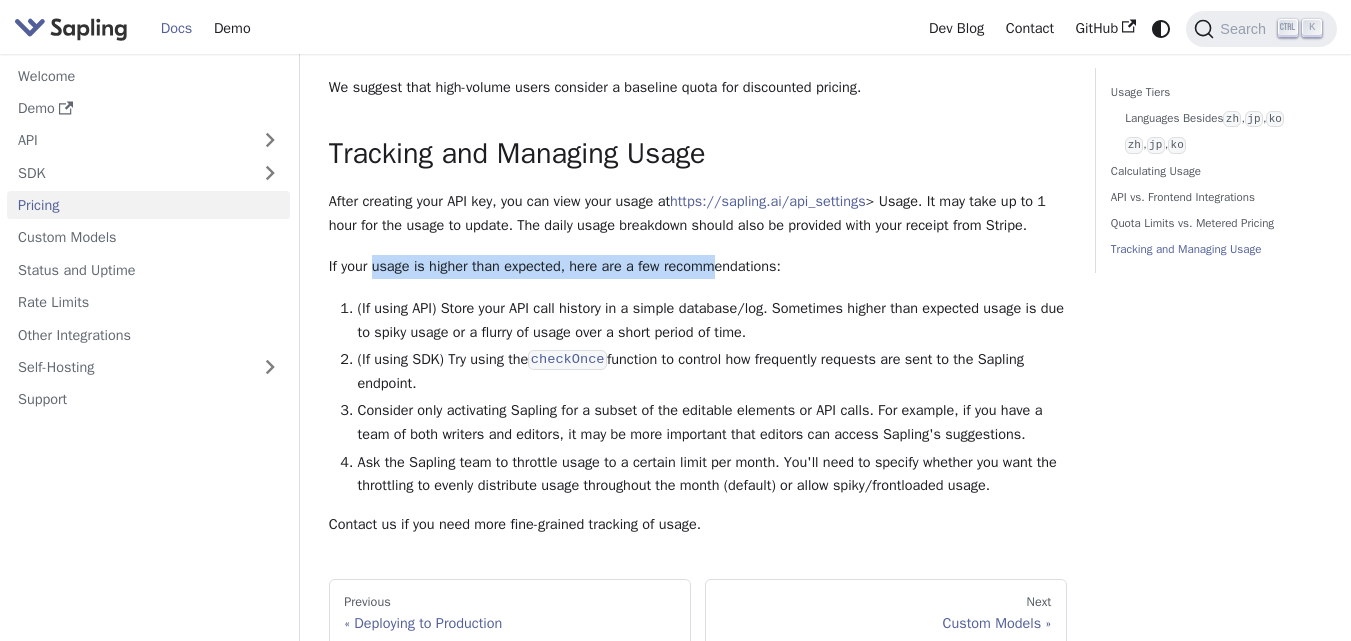 drag, startPoint x: 374, startPoint y: 267, endPoint x: 721, endPoint y: 262, distance: 347.036 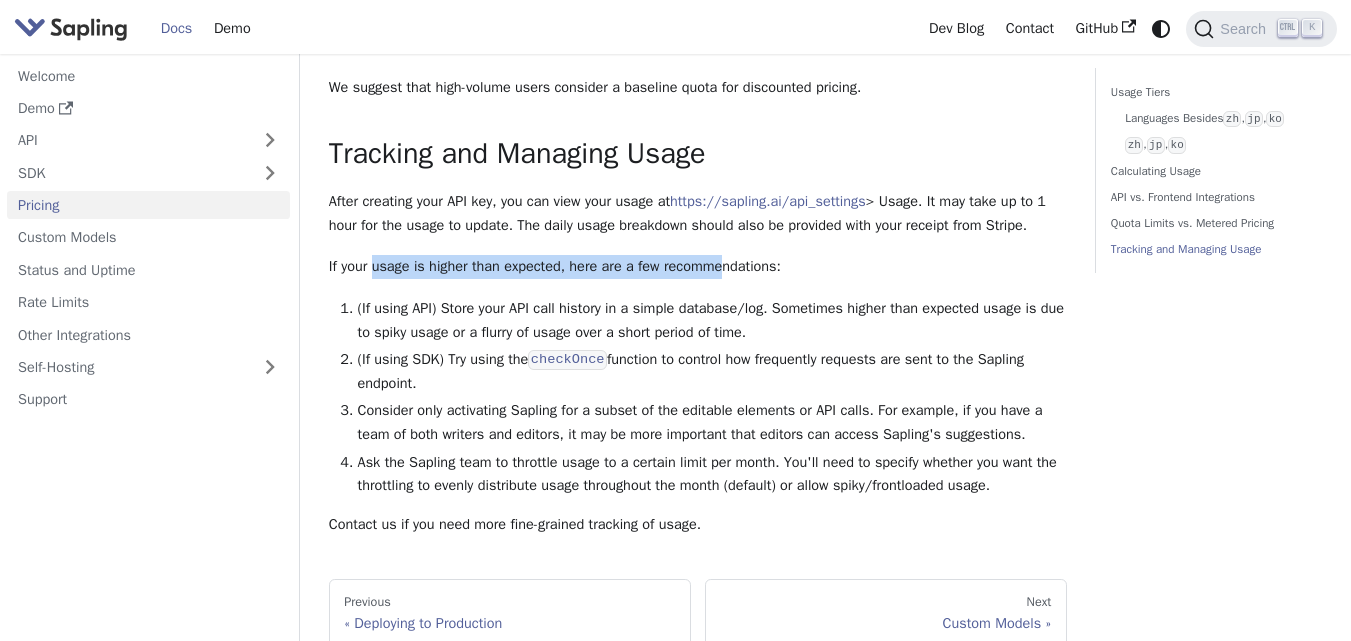 click on "If your usage is higher than expected, here are a few recommendations:" at bounding box center [698, 267] 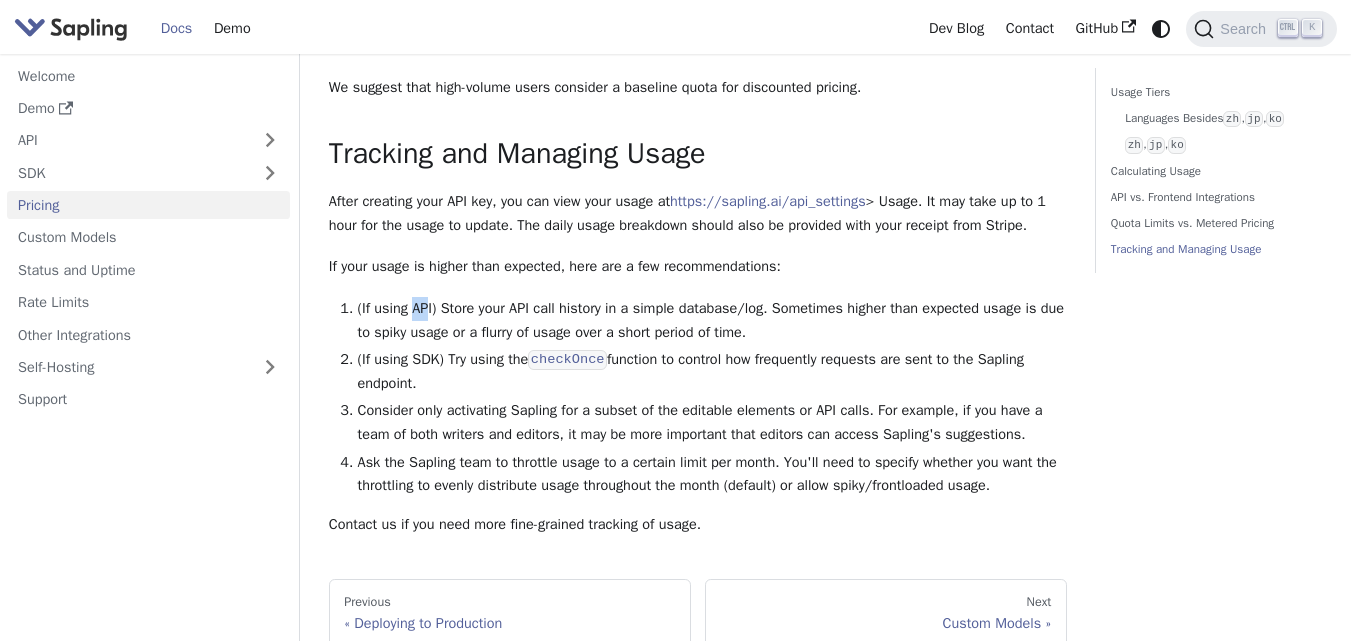 drag, startPoint x: 415, startPoint y: 310, endPoint x: 428, endPoint y: 310, distance: 13 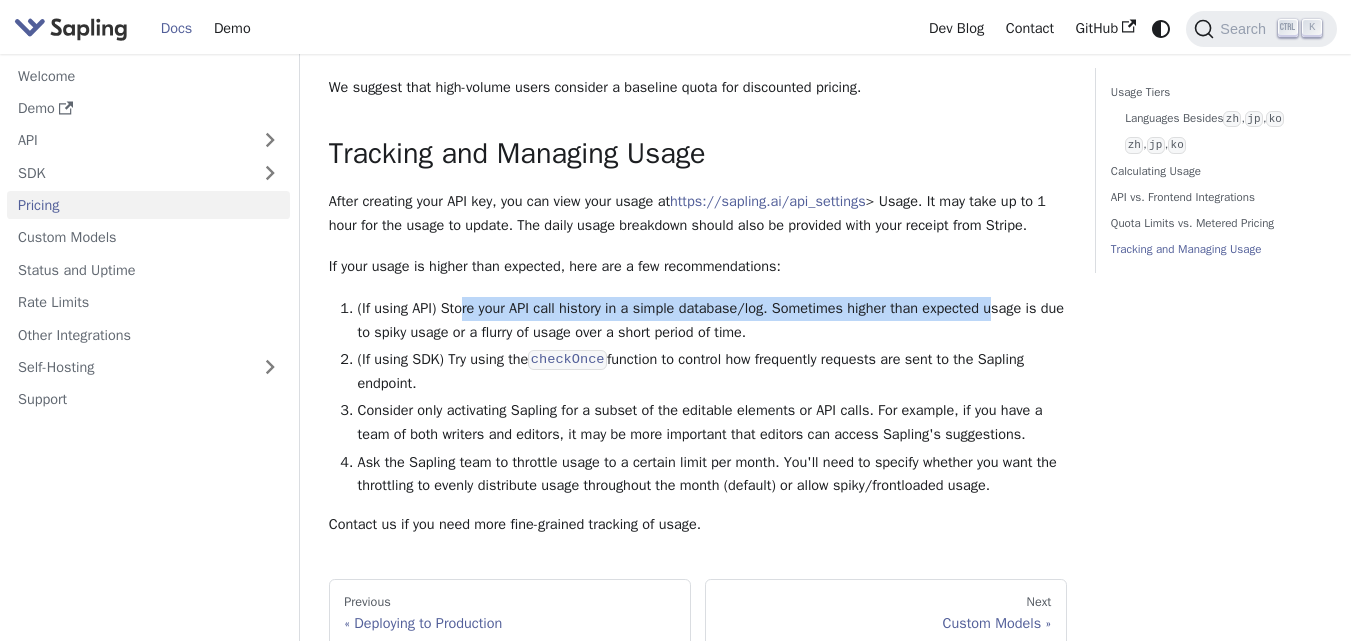 drag, startPoint x: 465, startPoint y: 311, endPoint x: 1001, endPoint y: 306, distance: 536.0233 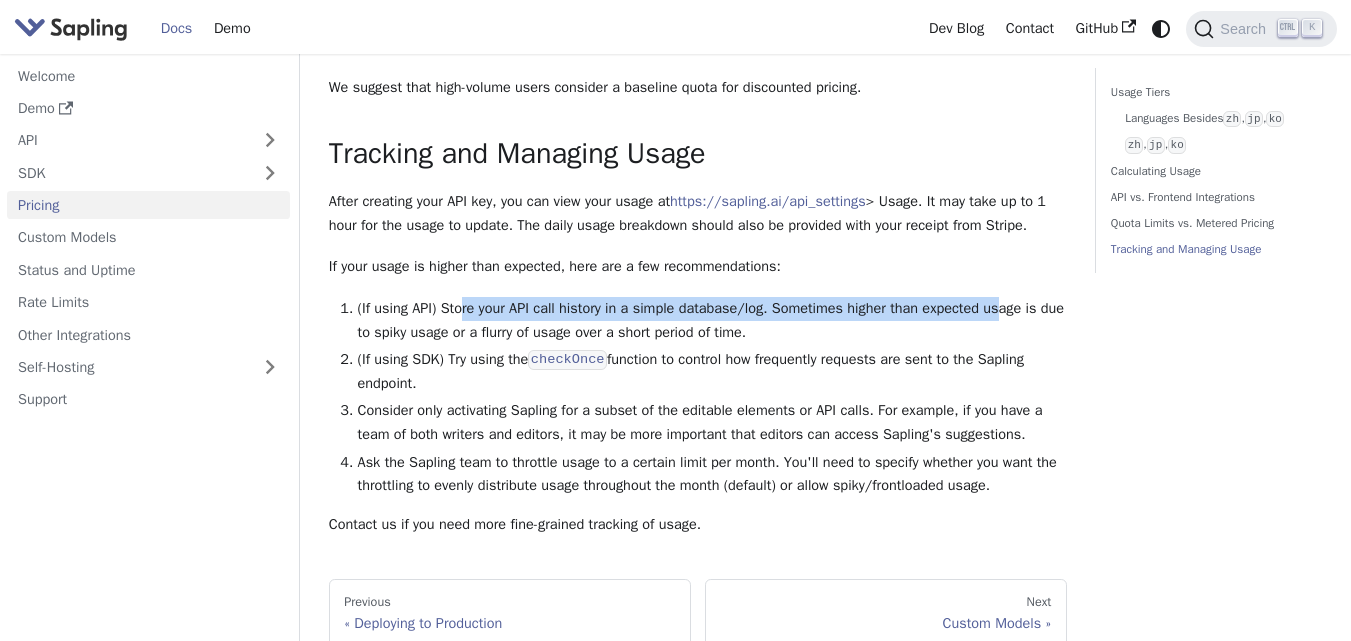 click on "(If using API) Store your API call history in a simple database/log. Sometimes higher than expected usage is due to spiky usage or a flurry of usage over a short period of time." at bounding box center (712, 321) 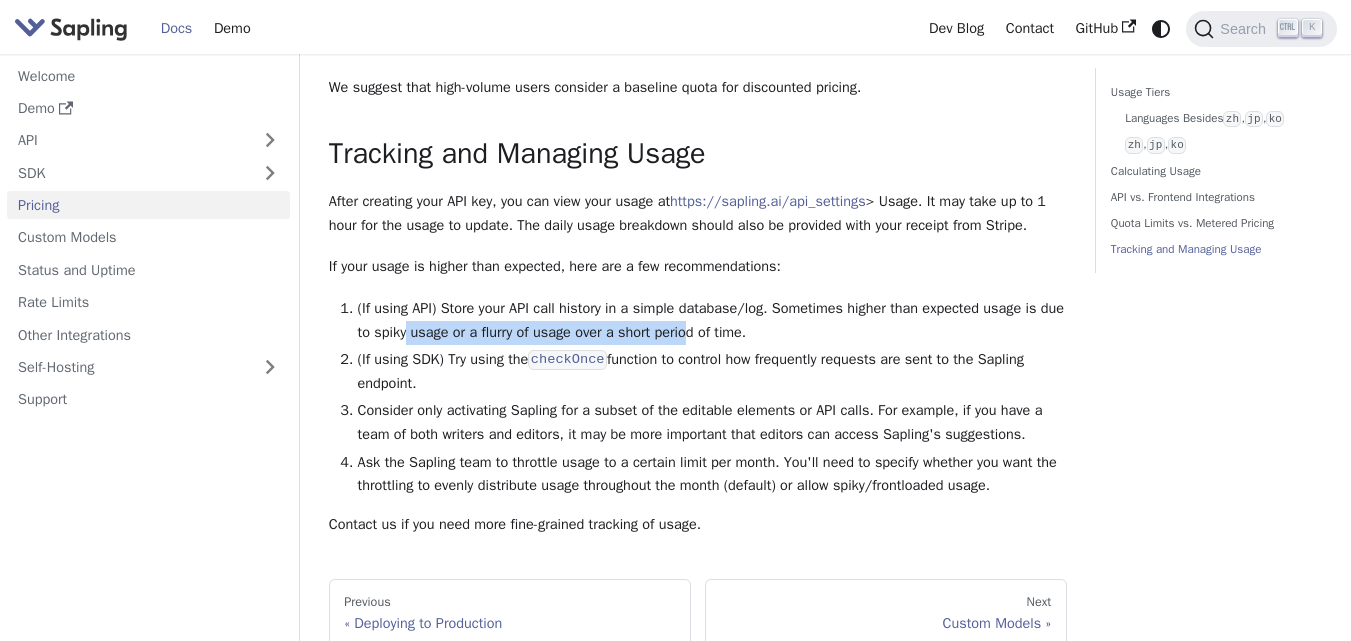 drag, startPoint x: 408, startPoint y: 335, endPoint x: 698, endPoint y: 331, distance: 290.0276 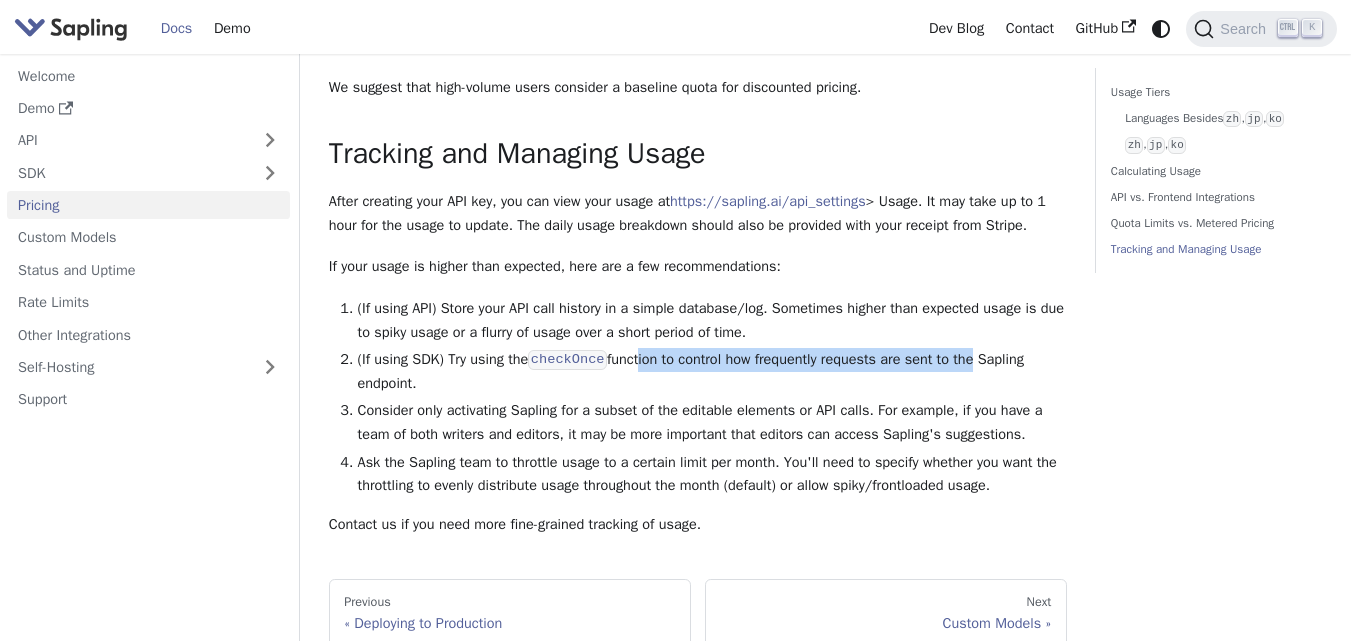 drag, startPoint x: 638, startPoint y: 361, endPoint x: 977, endPoint y: 354, distance: 339.07227 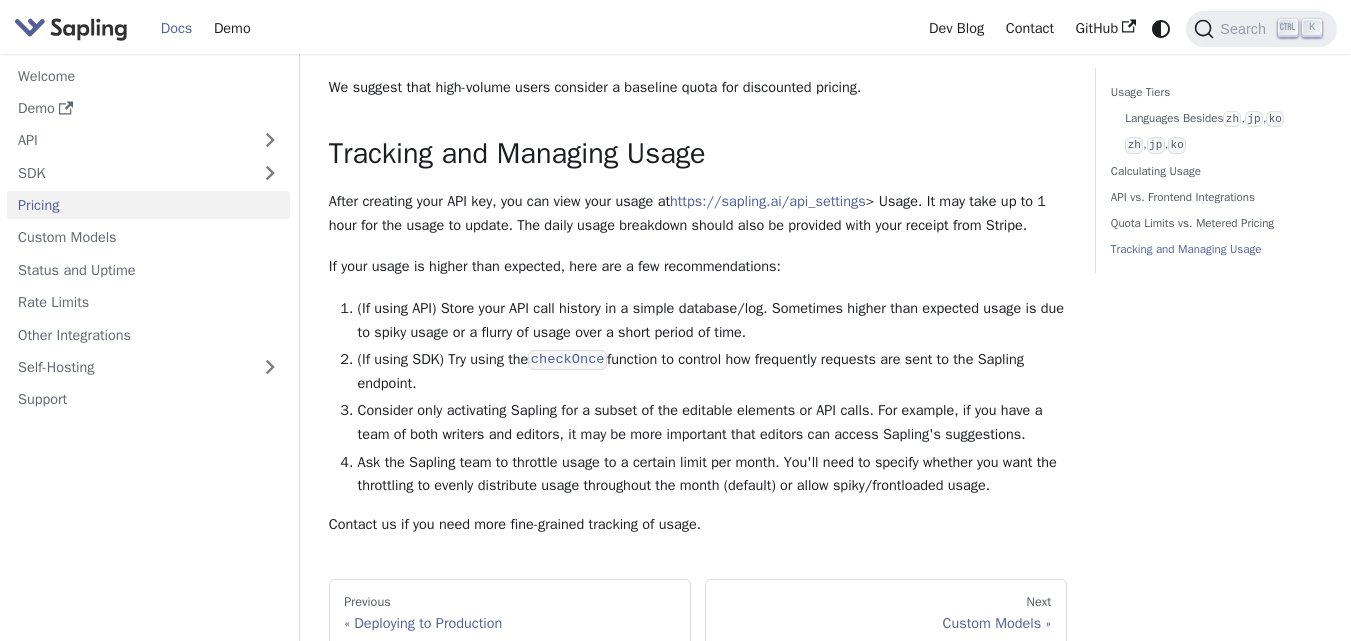 click on "Consider only activating Sapling for a subset of the editable elements or API calls. For example, if you have a team of both writers and editors, it may be more important that editors can access Sapling's suggestions." at bounding box center [712, 423] 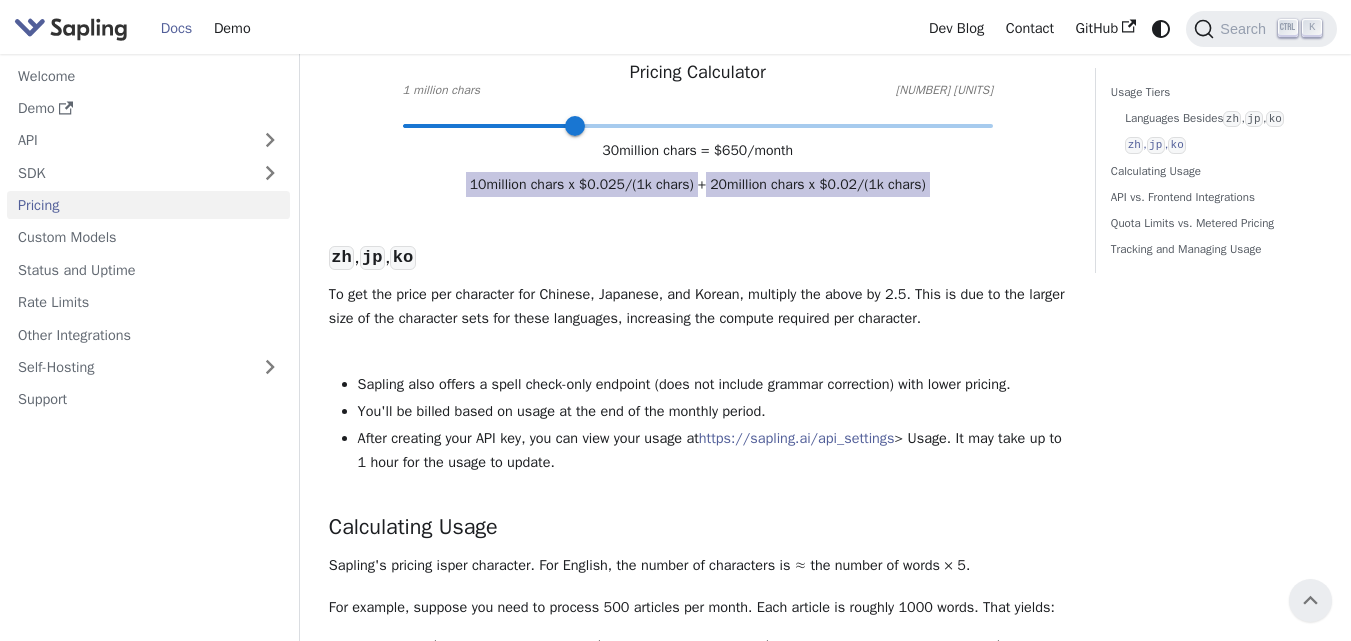 scroll, scrollTop: 1008, scrollLeft: 0, axis: vertical 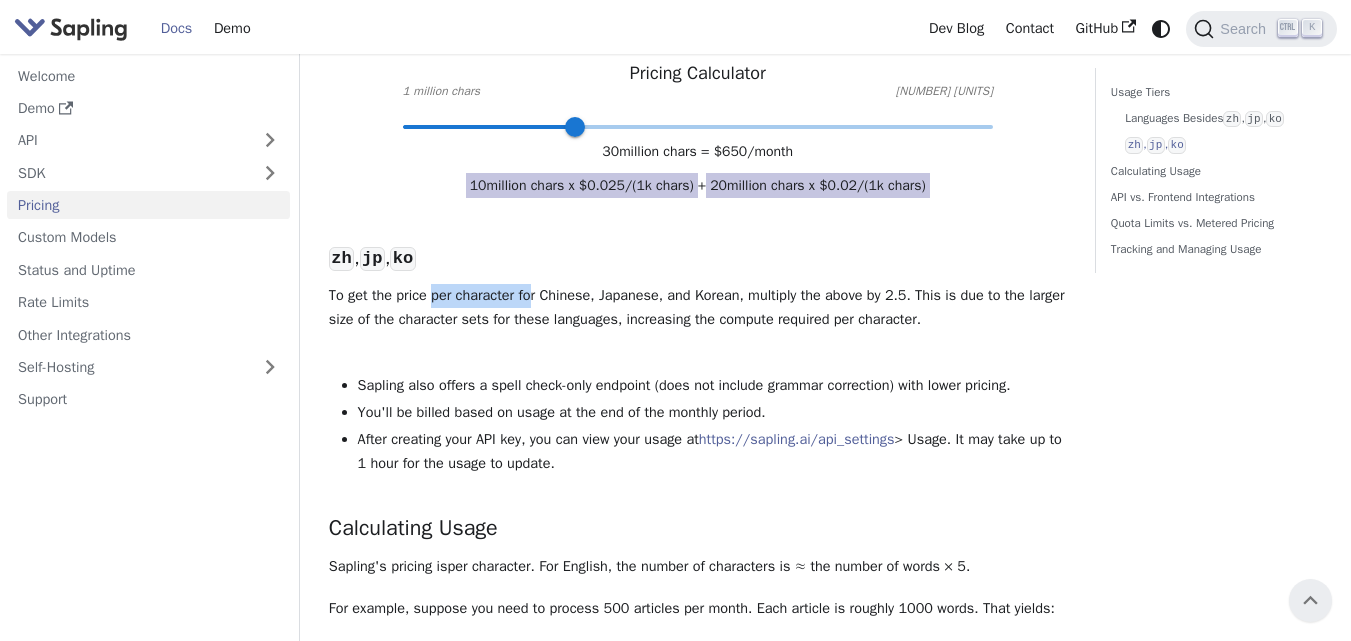 drag, startPoint x: 432, startPoint y: 296, endPoint x: 532, endPoint y: 293, distance: 100.04499 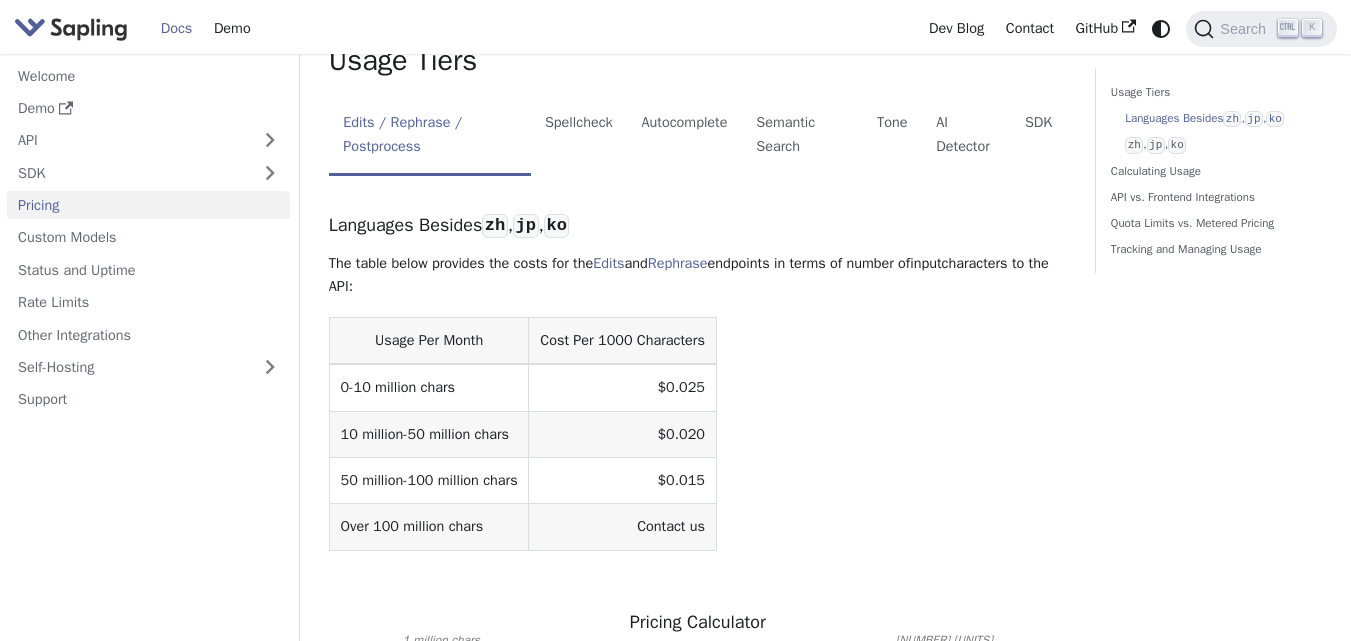 scroll, scrollTop: 460, scrollLeft: 0, axis: vertical 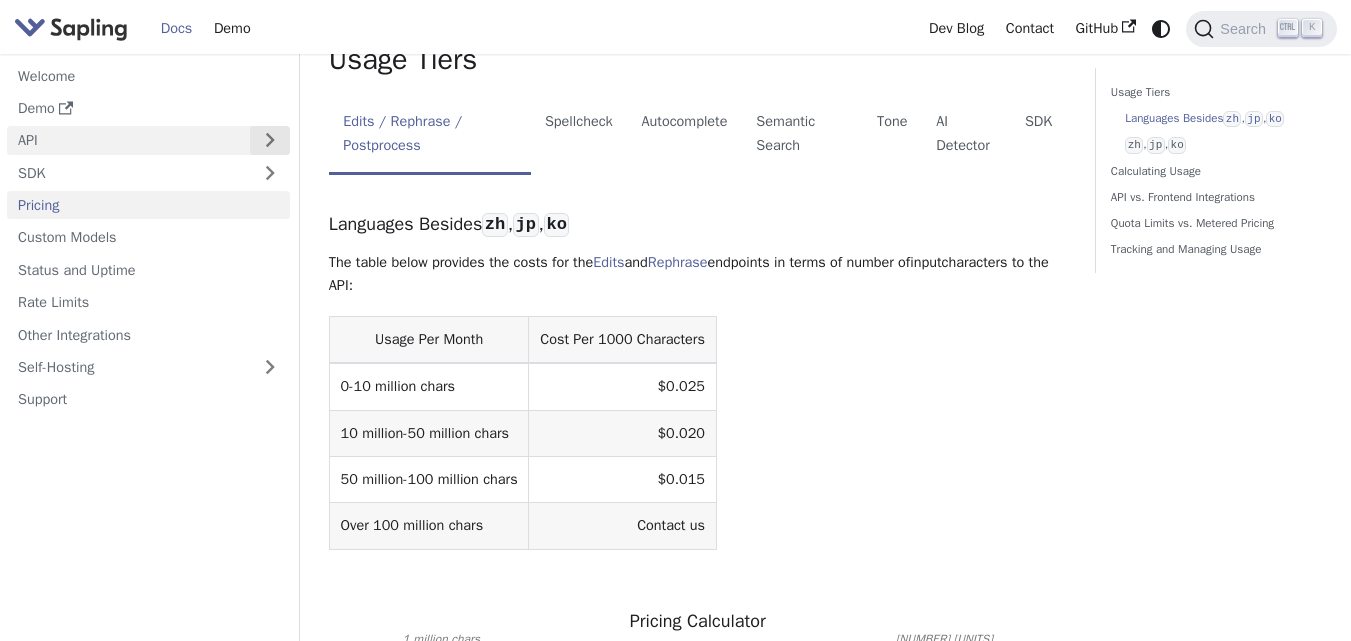 click at bounding box center (270, 140) 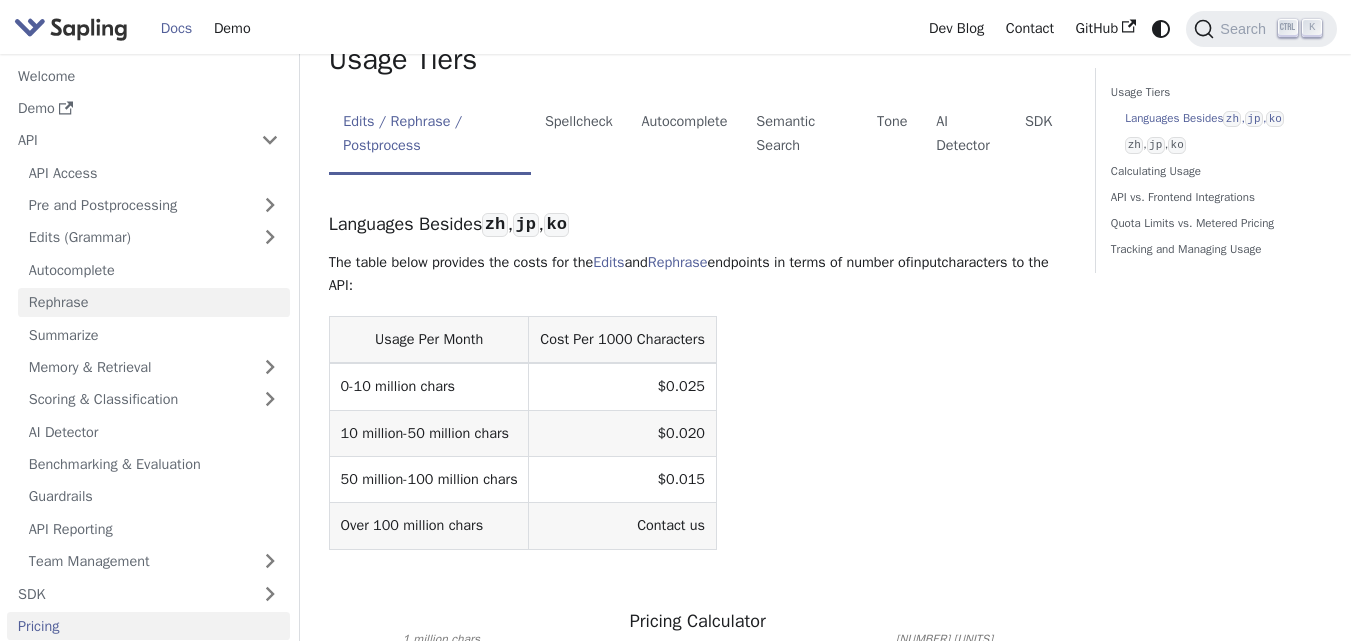 click on "Rephrase" at bounding box center (154, 302) 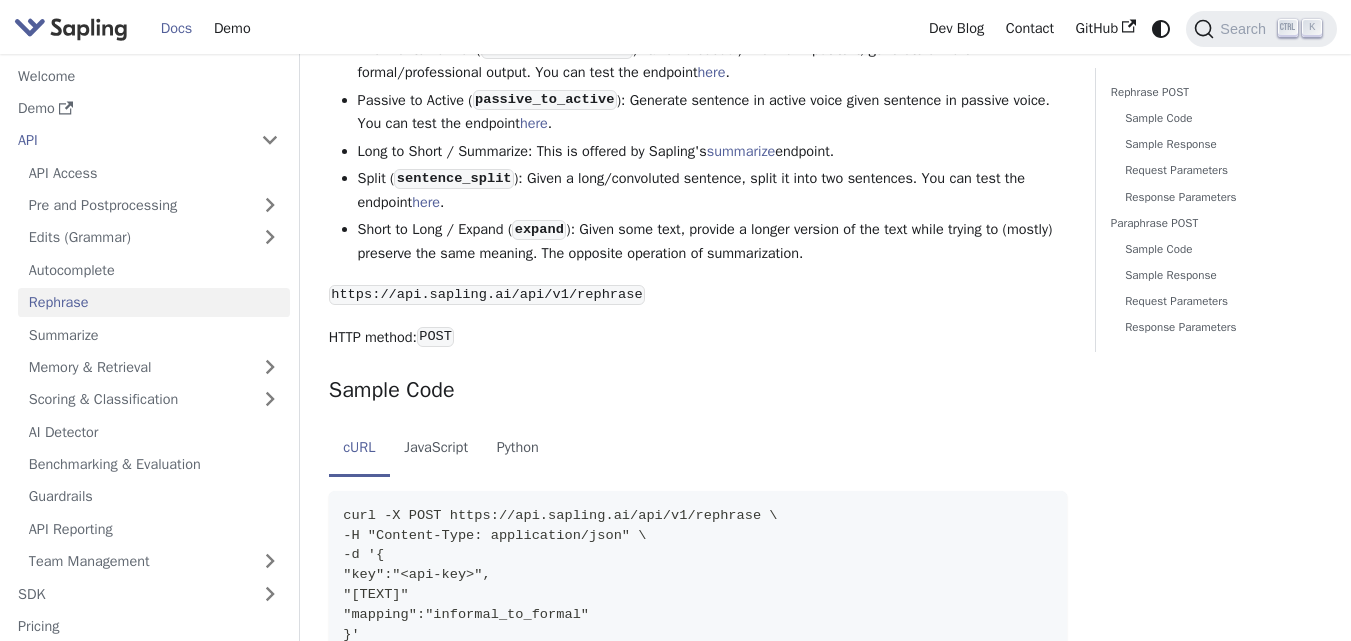 scroll, scrollTop: 0, scrollLeft: 0, axis: both 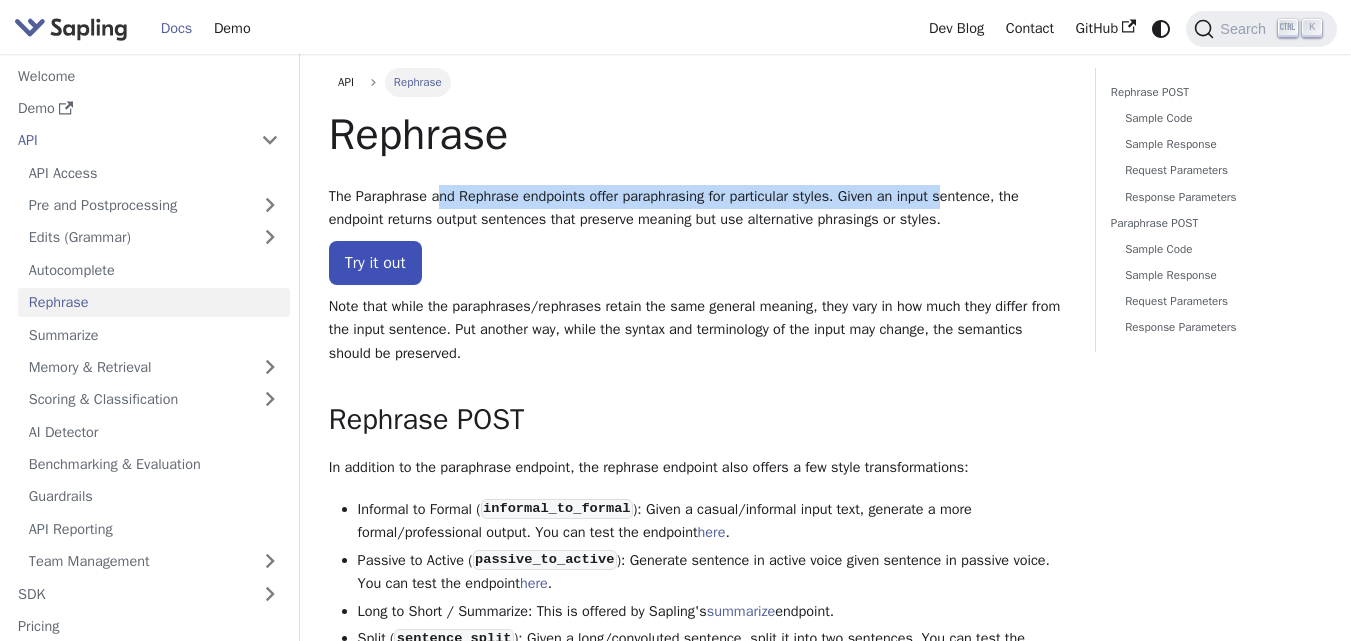 drag, startPoint x: 436, startPoint y: 194, endPoint x: 945, endPoint y: 191, distance: 509.00885 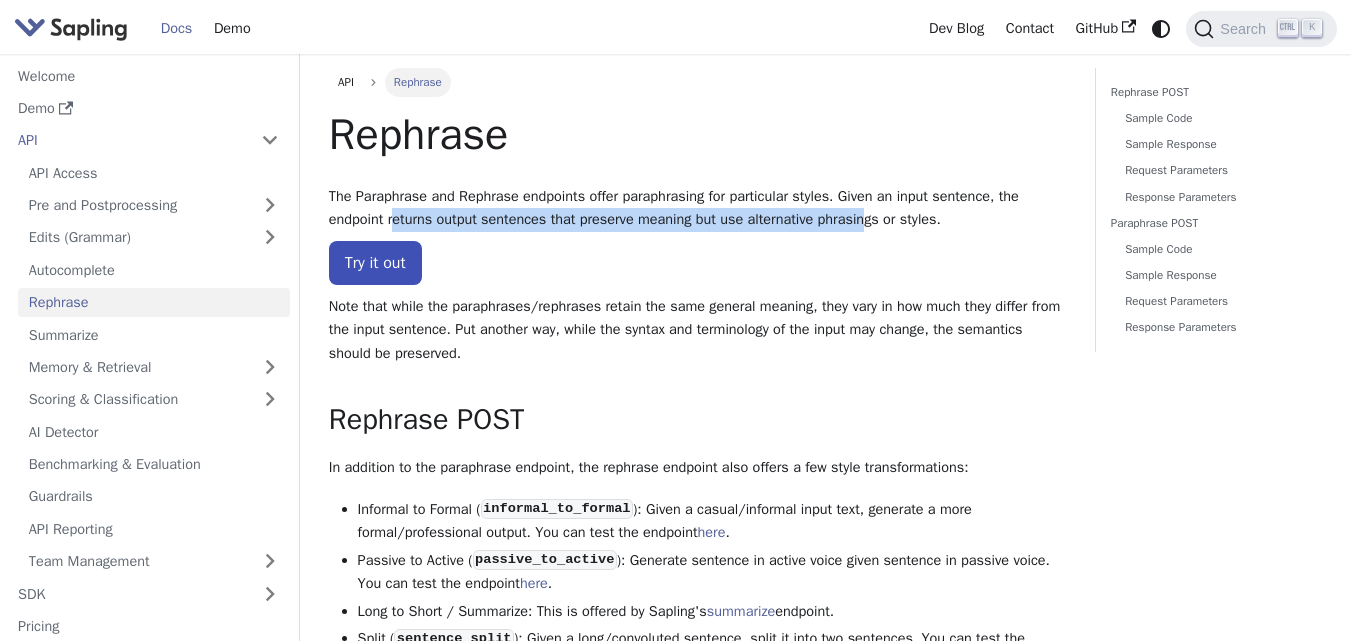 drag, startPoint x: 398, startPoint y: 221, endPoint x: 873, endPoint y: 223, distance: 475.0042 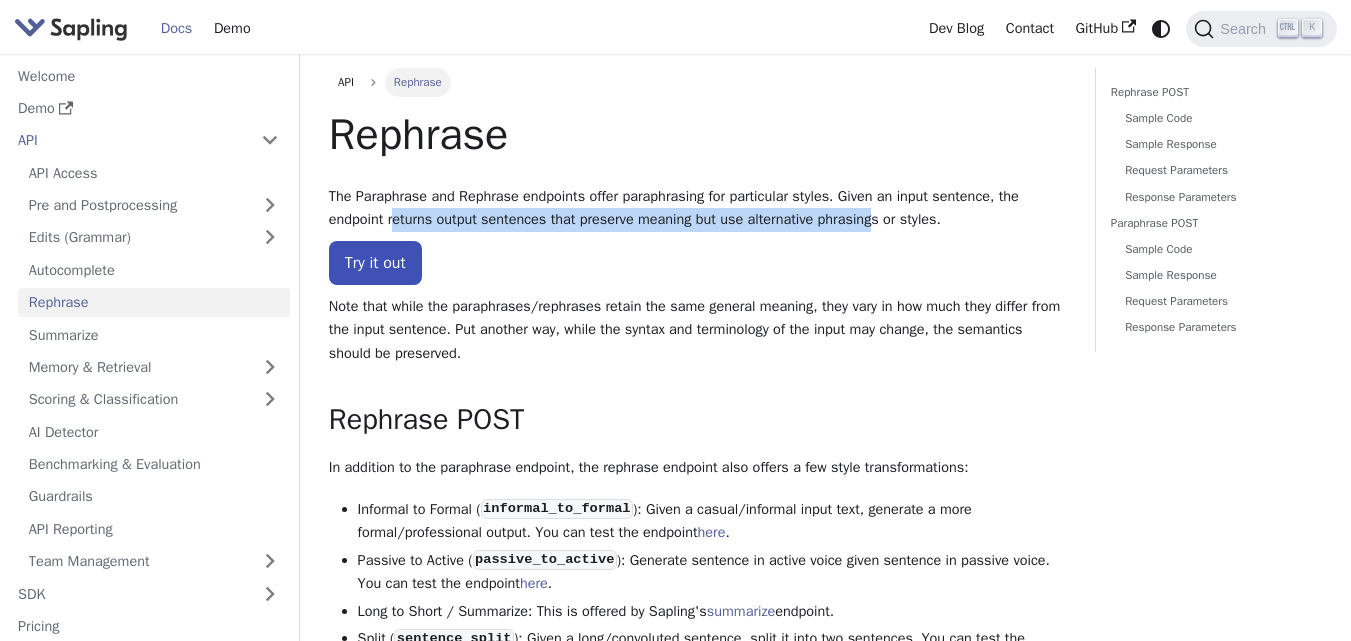 click on "The Paraphrase and Rephrase endpoints offer paraphrasing for particular styles.
Given an input sentence, the endpoint returns output sentences that preserve meaning but use alternative phrasings or styles." at bounding box center [698, 209] 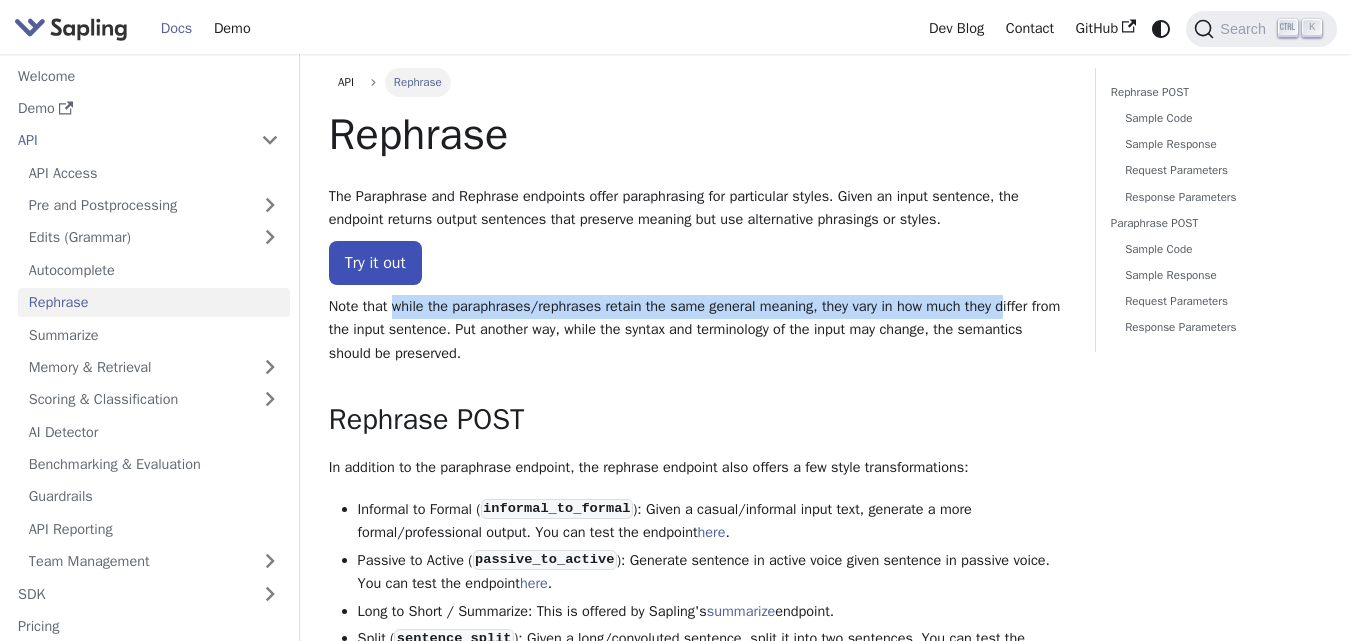 drag, startPoint x: 395, startPoint y: 312, endPoint x: 1010, endPoint y: 305, distance: 615.03986 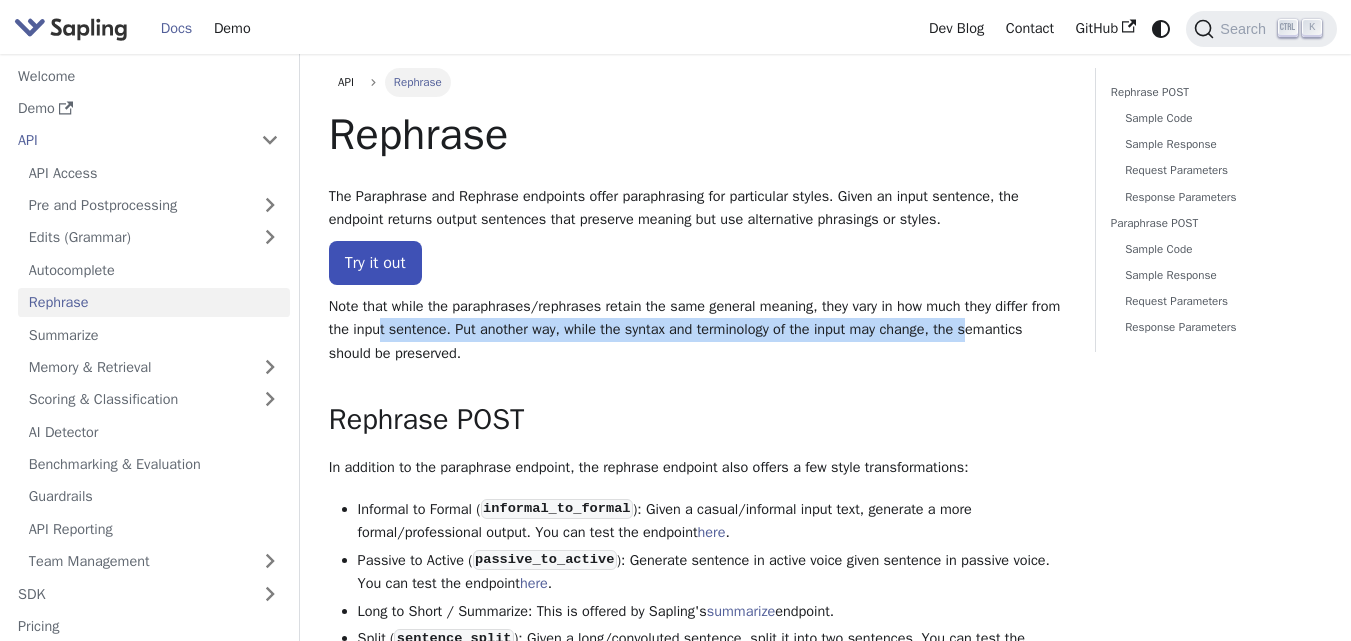 drag, startPoint x: 380, startPoint y: 327, endPoint x: 979, endPoint y: 333, distance: 599.03 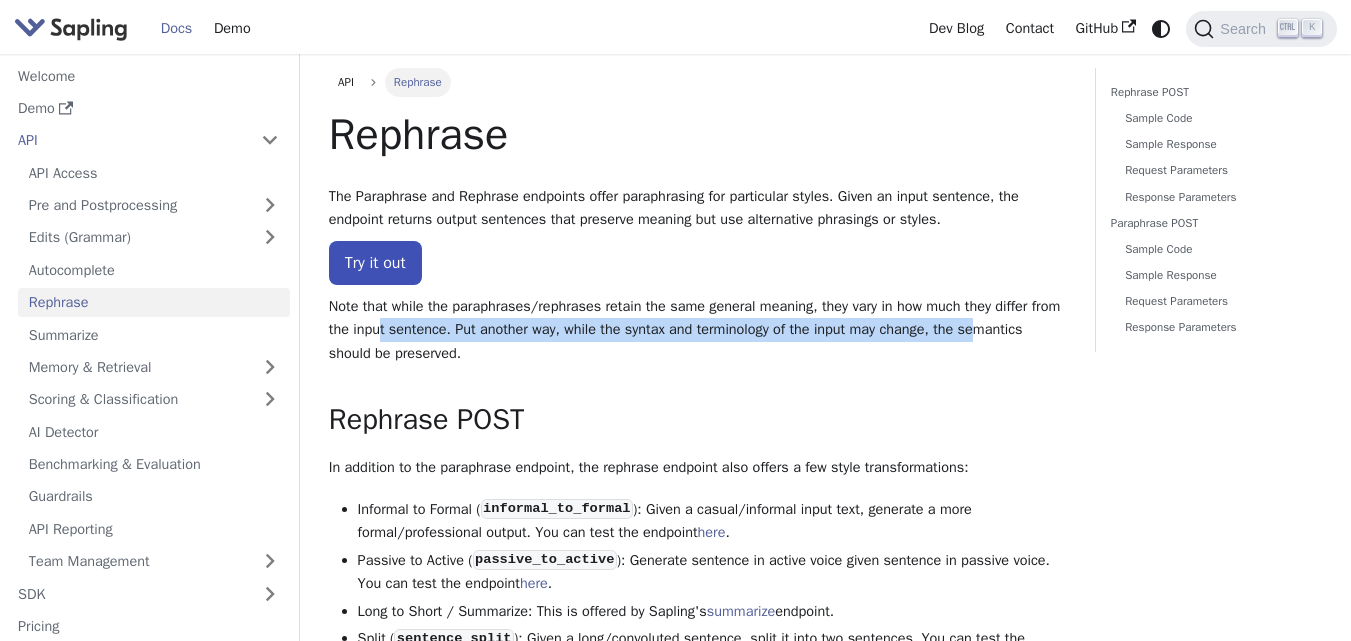 click on "Note that while the paraphrases/rephrases retain the same general meaning, they vary in how much they differ from the input sentence.
Put another way, while the syntax and terminology of the input may change, the semantics should be preserved." at bounding box center (698, 330) 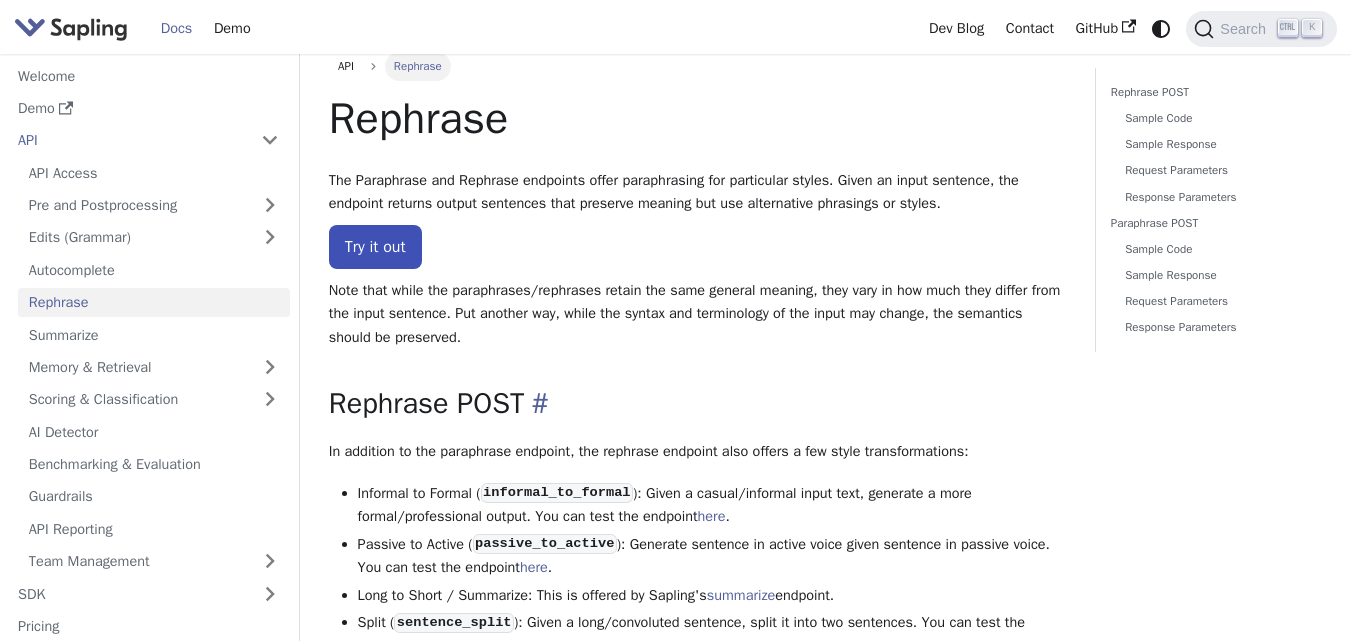 scroll, scrollTop: 0, scrollLeft: 0, axis: both 